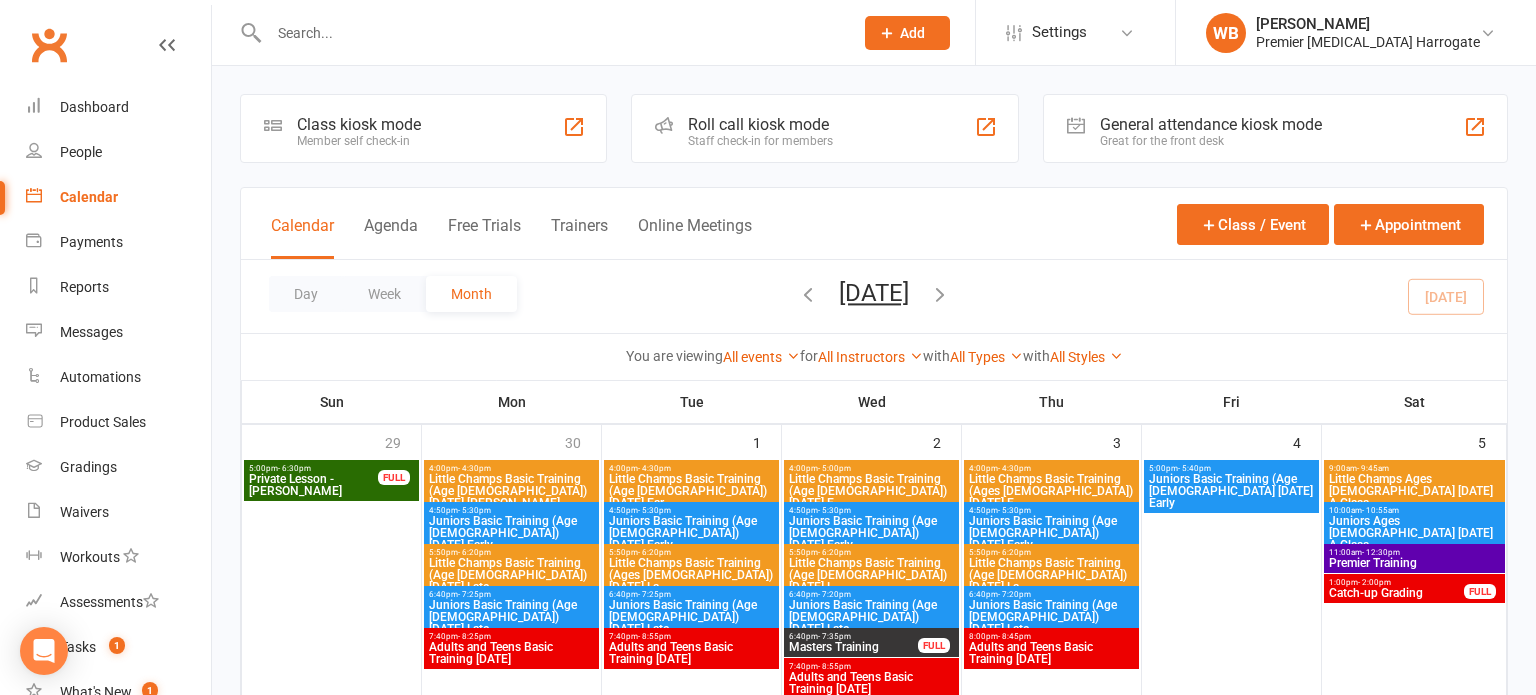 scroll, scrollTop: 0, scrollLeft: 0, axis: both 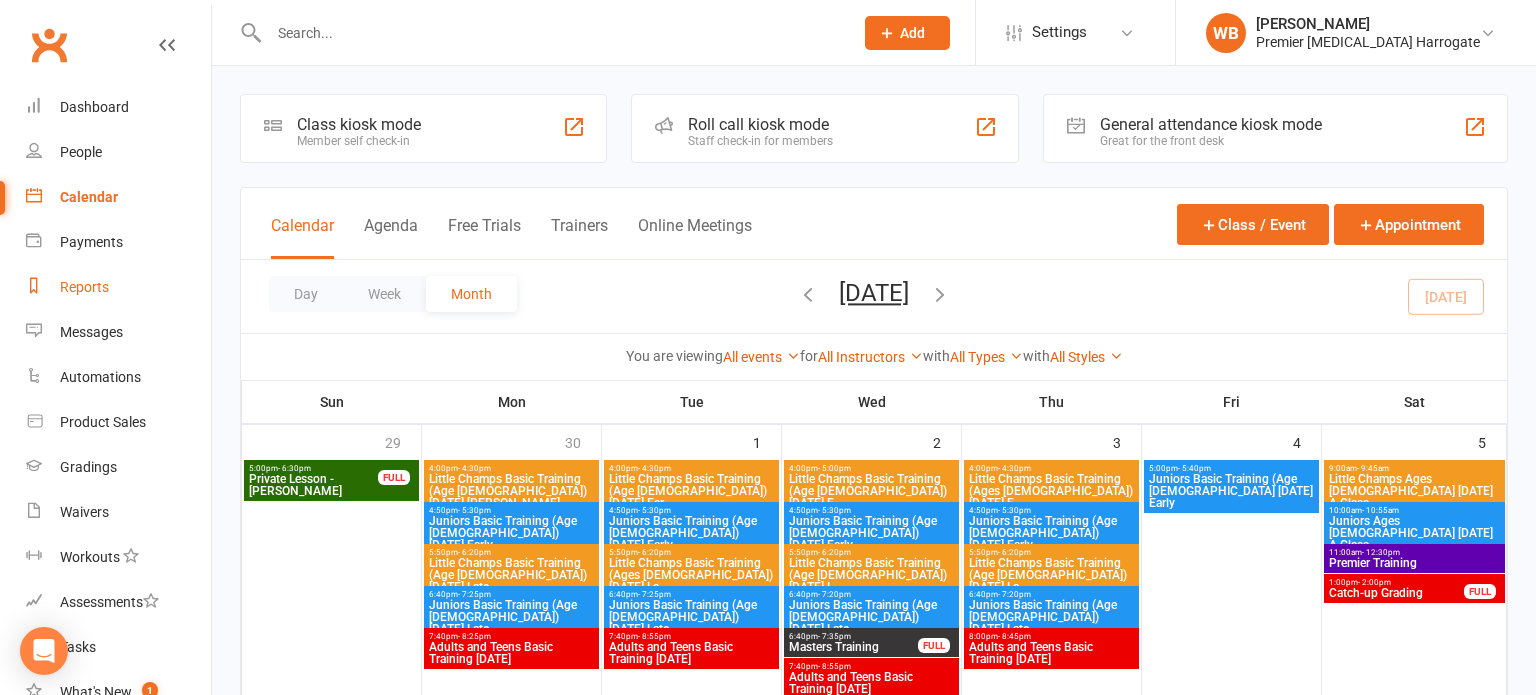 click on "Reports" at bounding box center [84, 287] 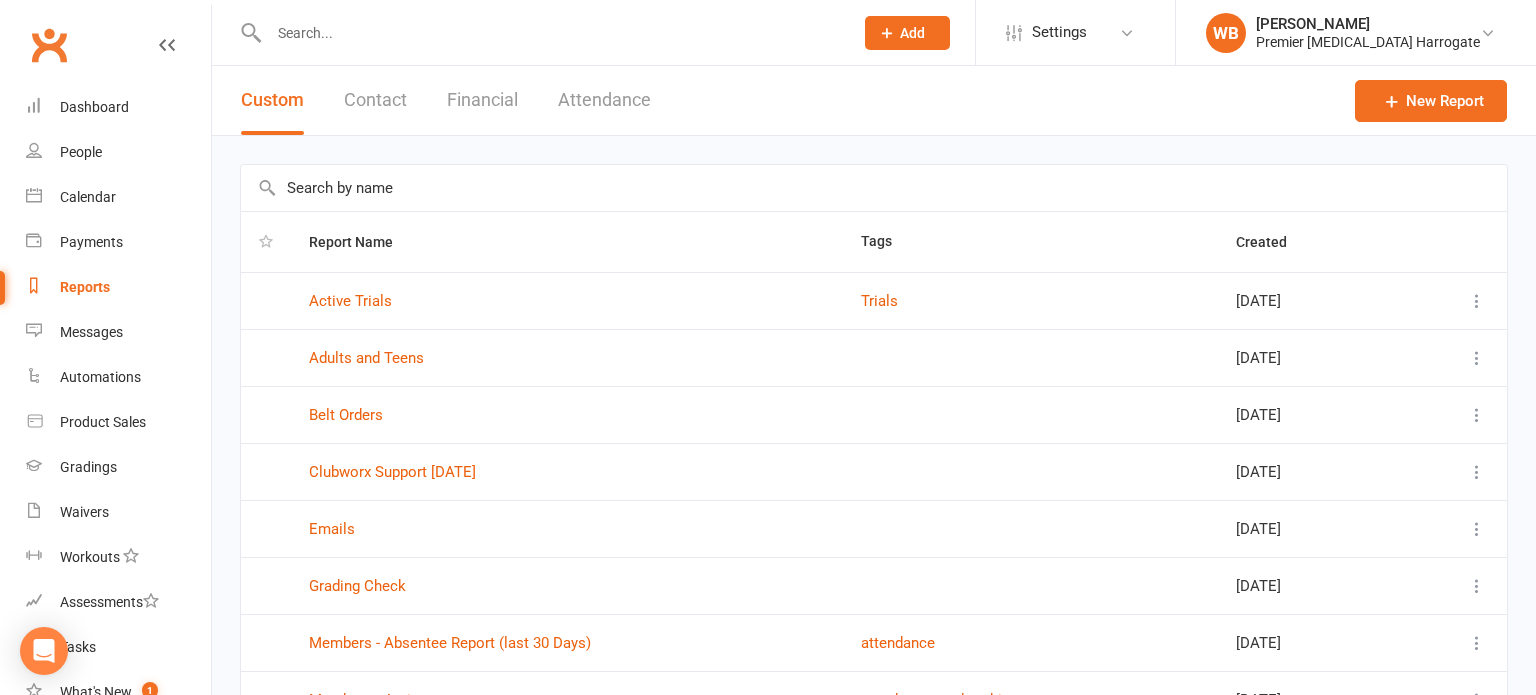 scroll, scrollTop: 298, scrollLeft: 0, axis: vertical 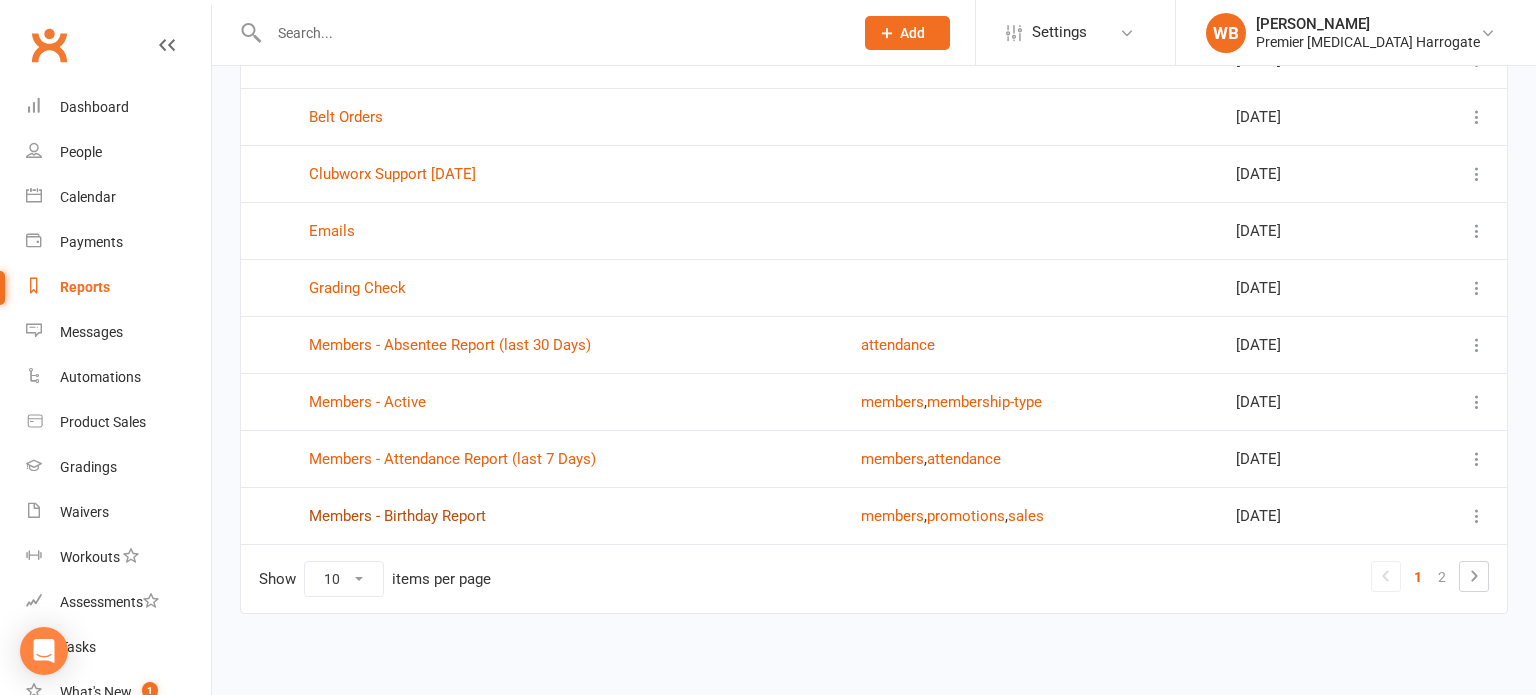 click on "Members - Birthday Report" at bounding box center [397, 516] 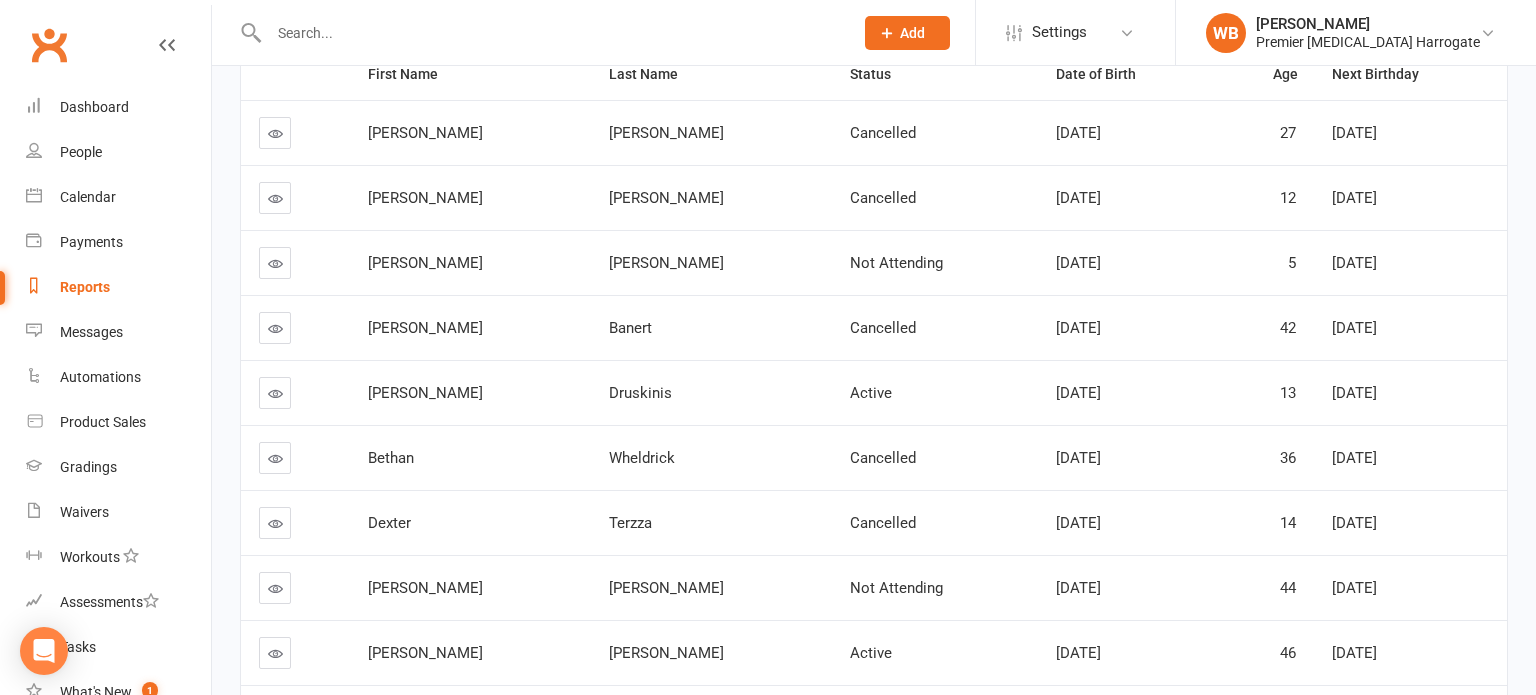 scroll, scrollTop: 0, scrollLeft: 0, axis: both 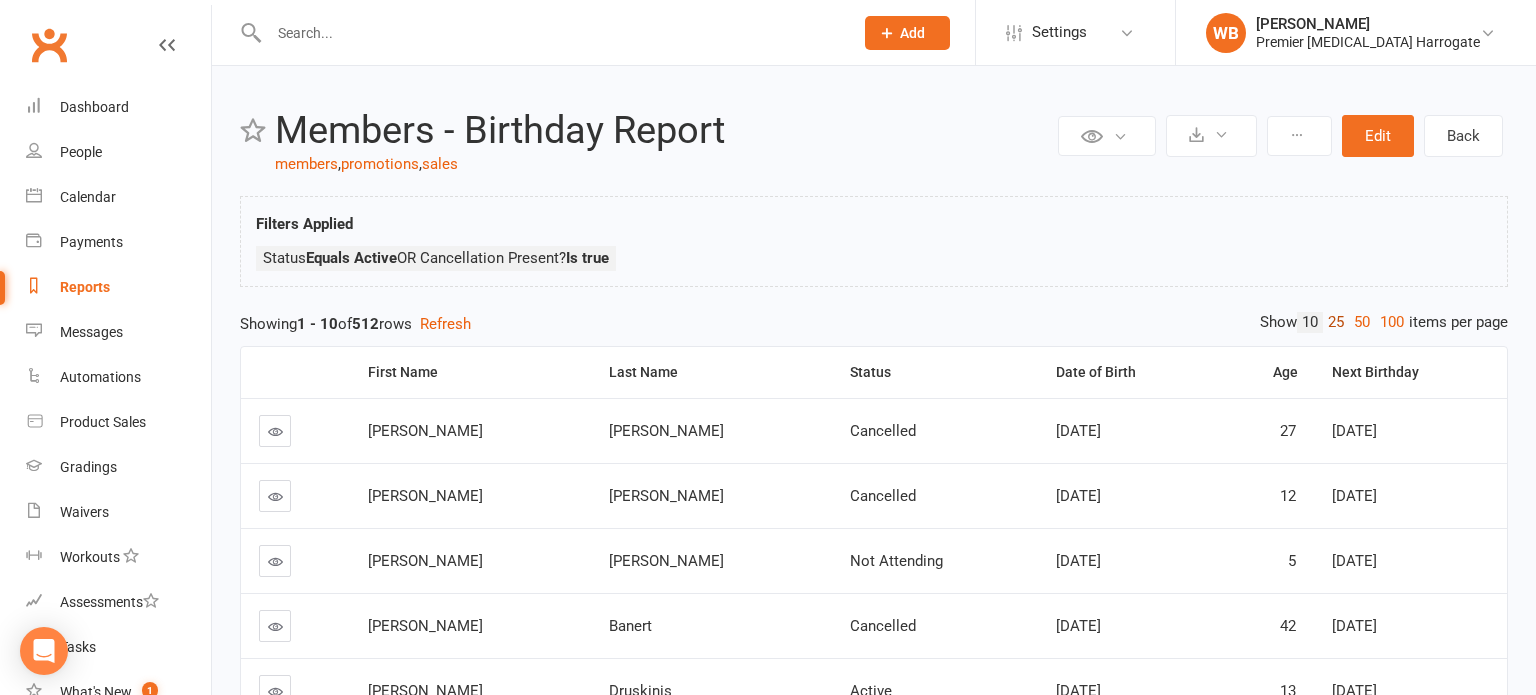 click on "25" at bounding box center (1336, 322) 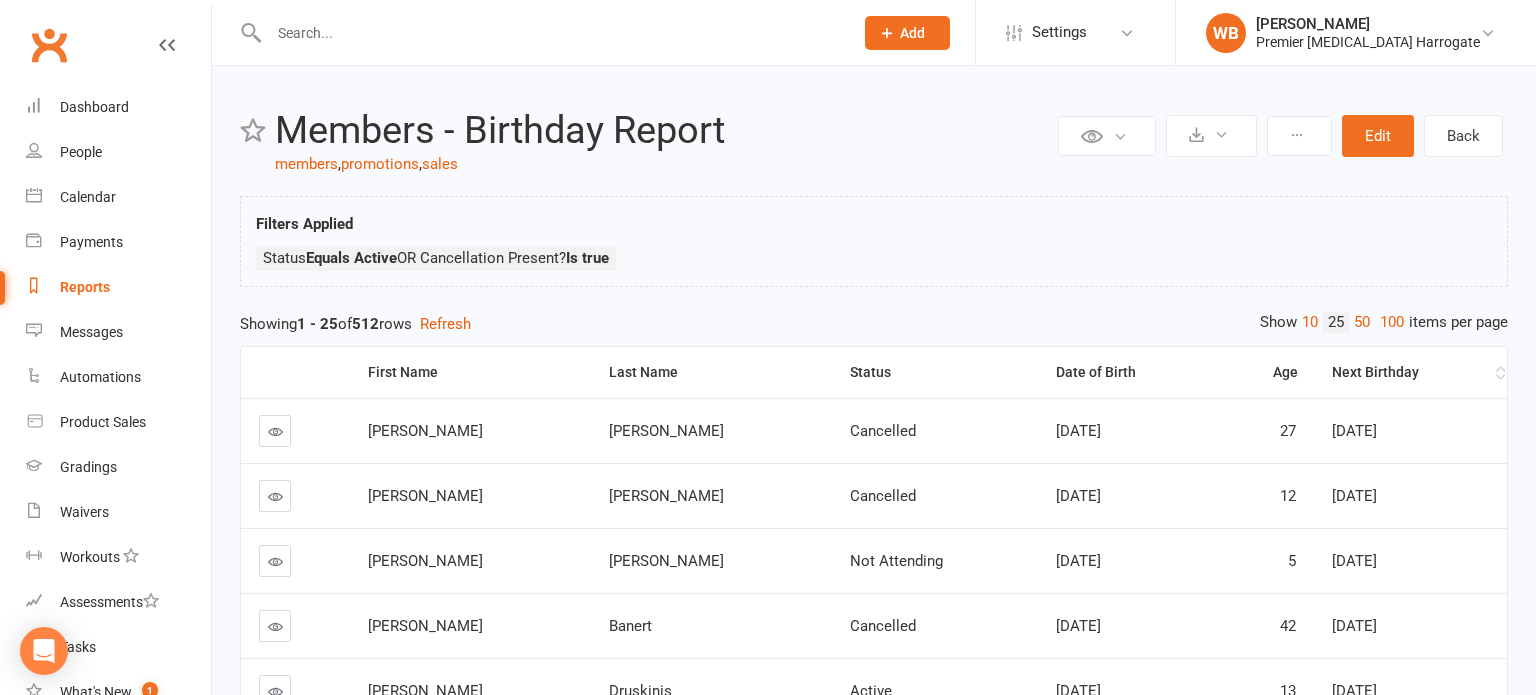 click on "Next Birthday" at bounding box center [1411, 372] 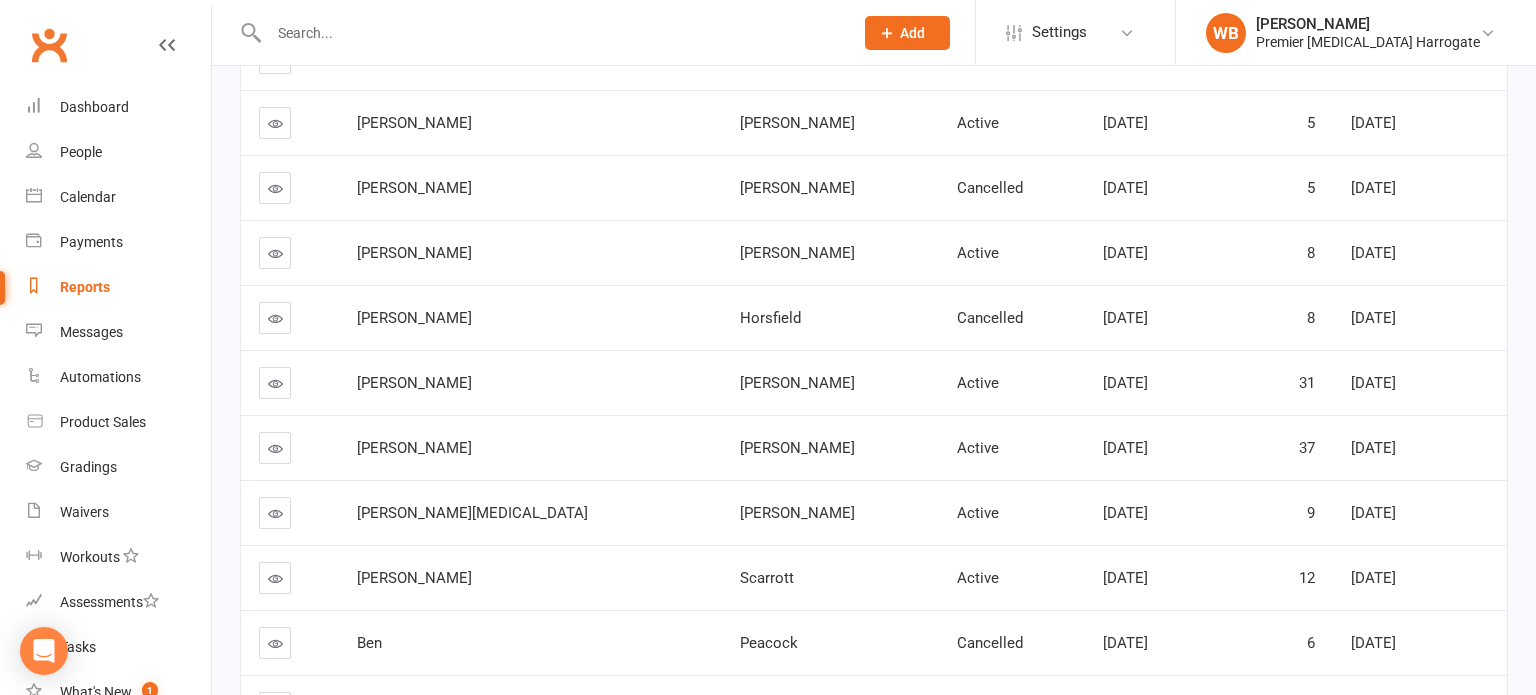 scroll, scrollTop: 699, scrollLeft: 0, axis: vertical 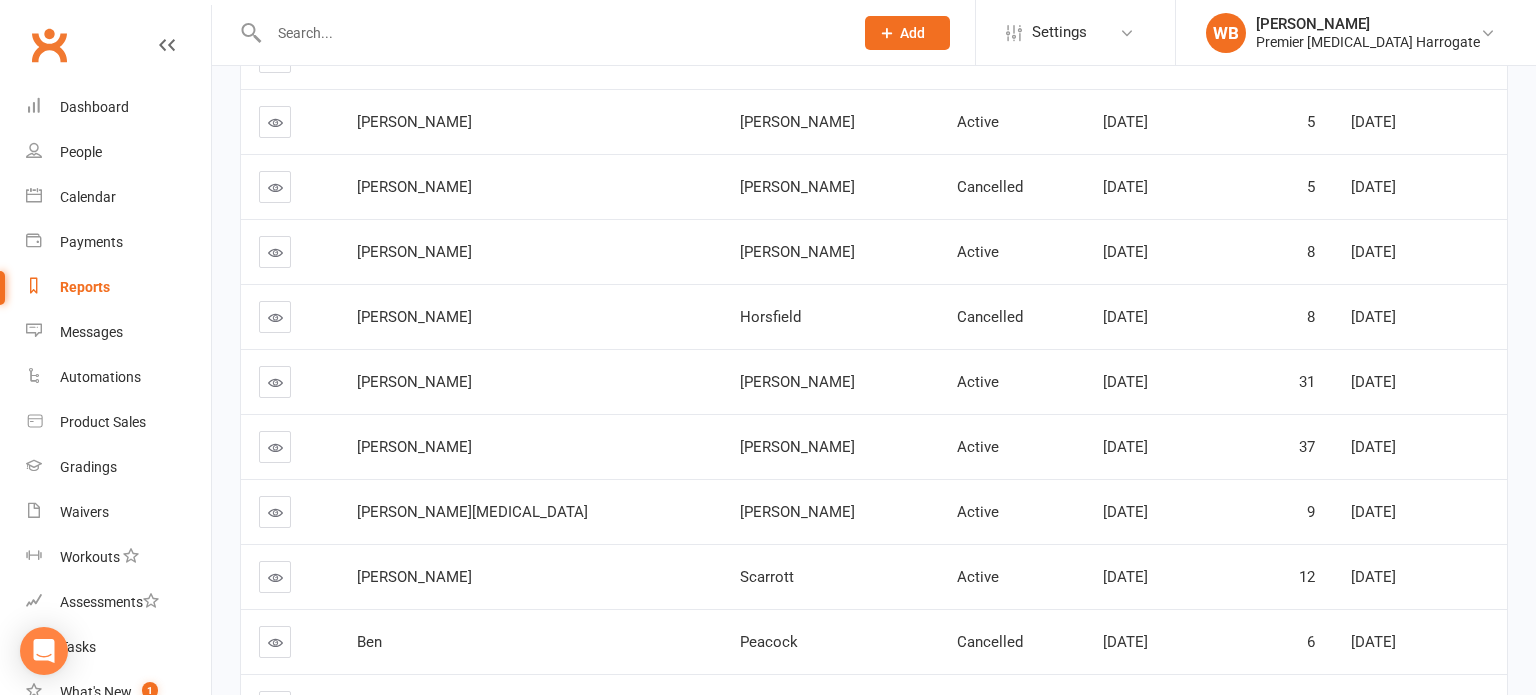 click at bounding box center (275, 577) 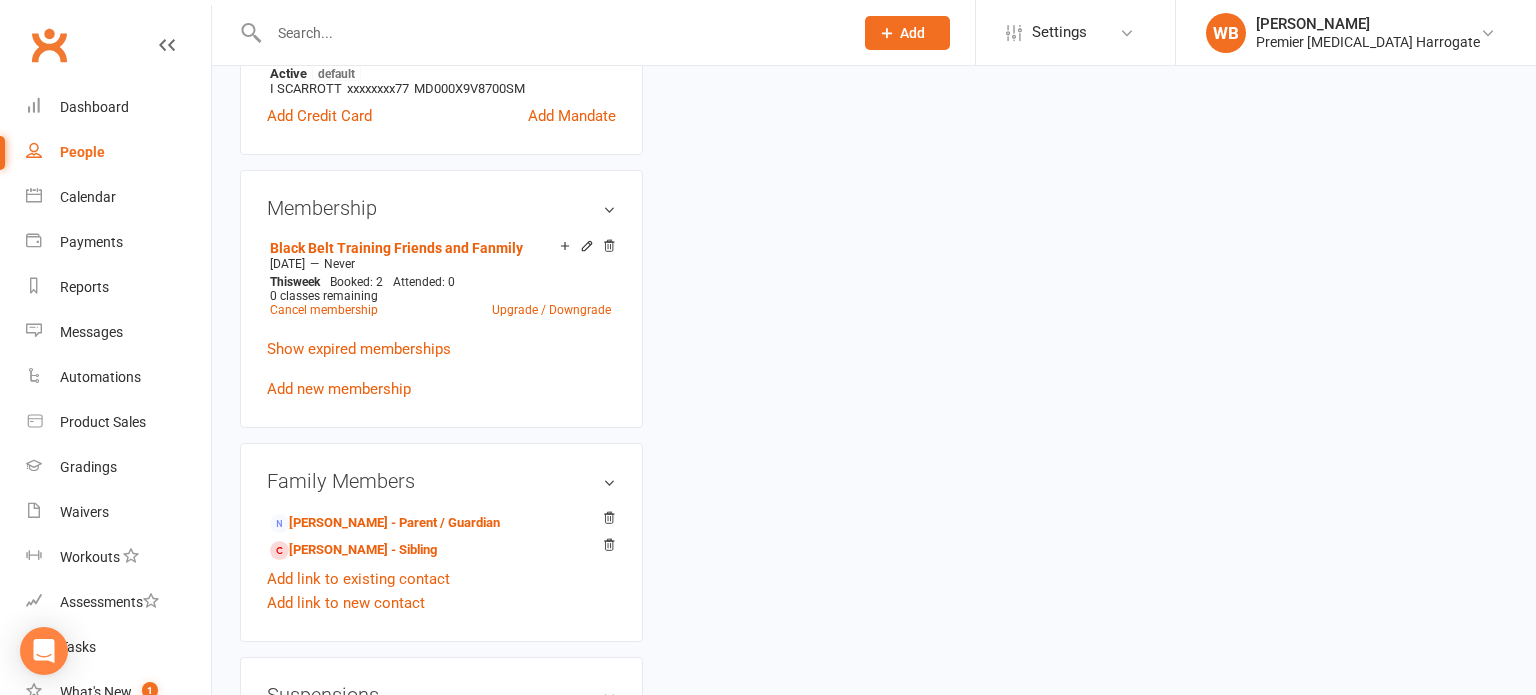 scroll, scrollTop: 0, scrollLeft: 0, axis: both 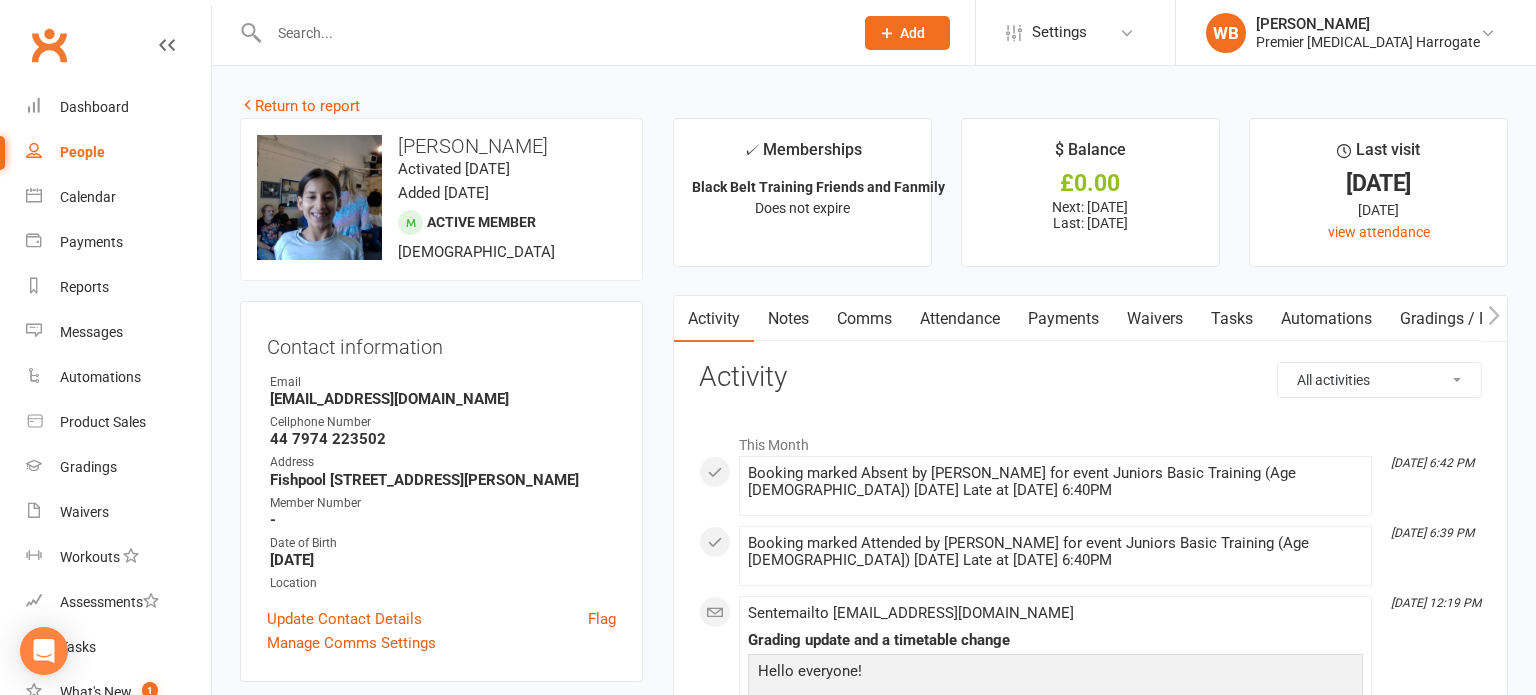 click at bounding box center [551, 33] 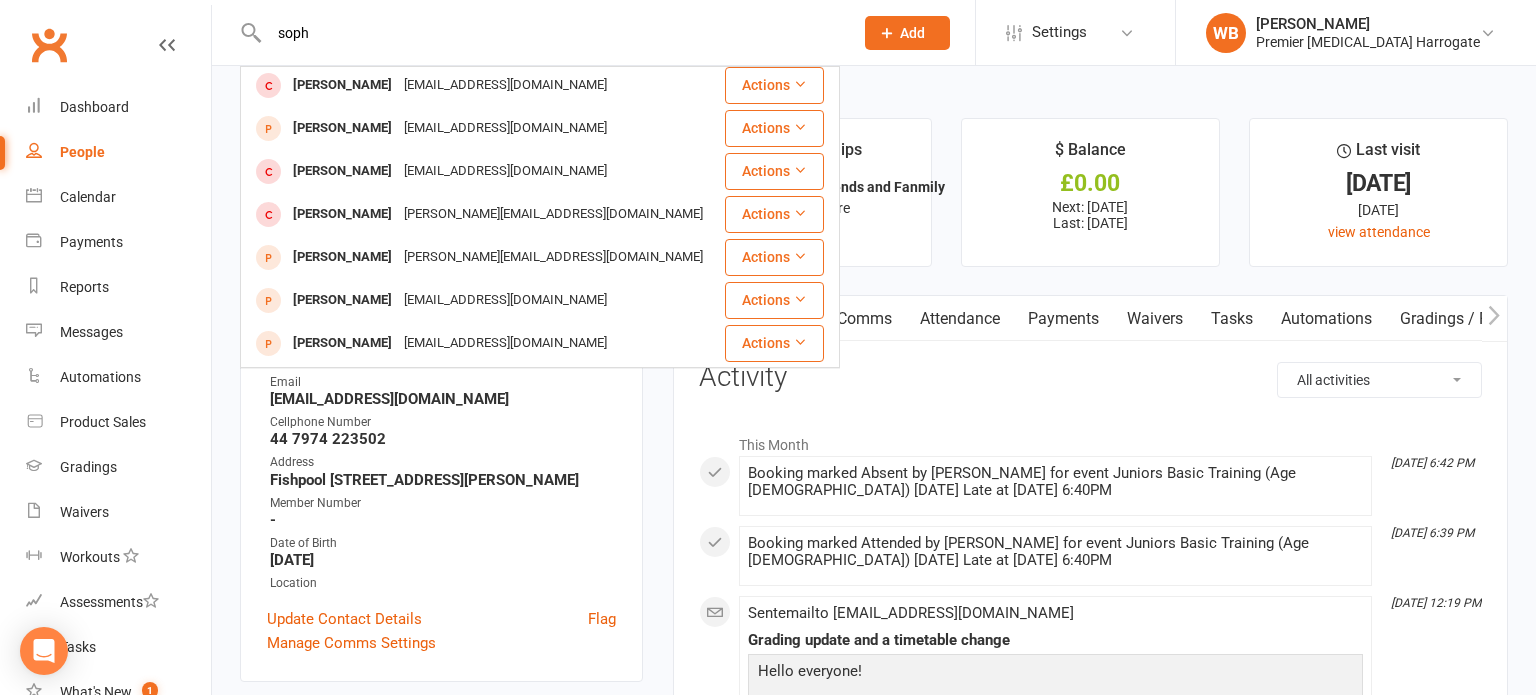 scroll, scrollTop: 0, scrollLeft: 0, axis: both 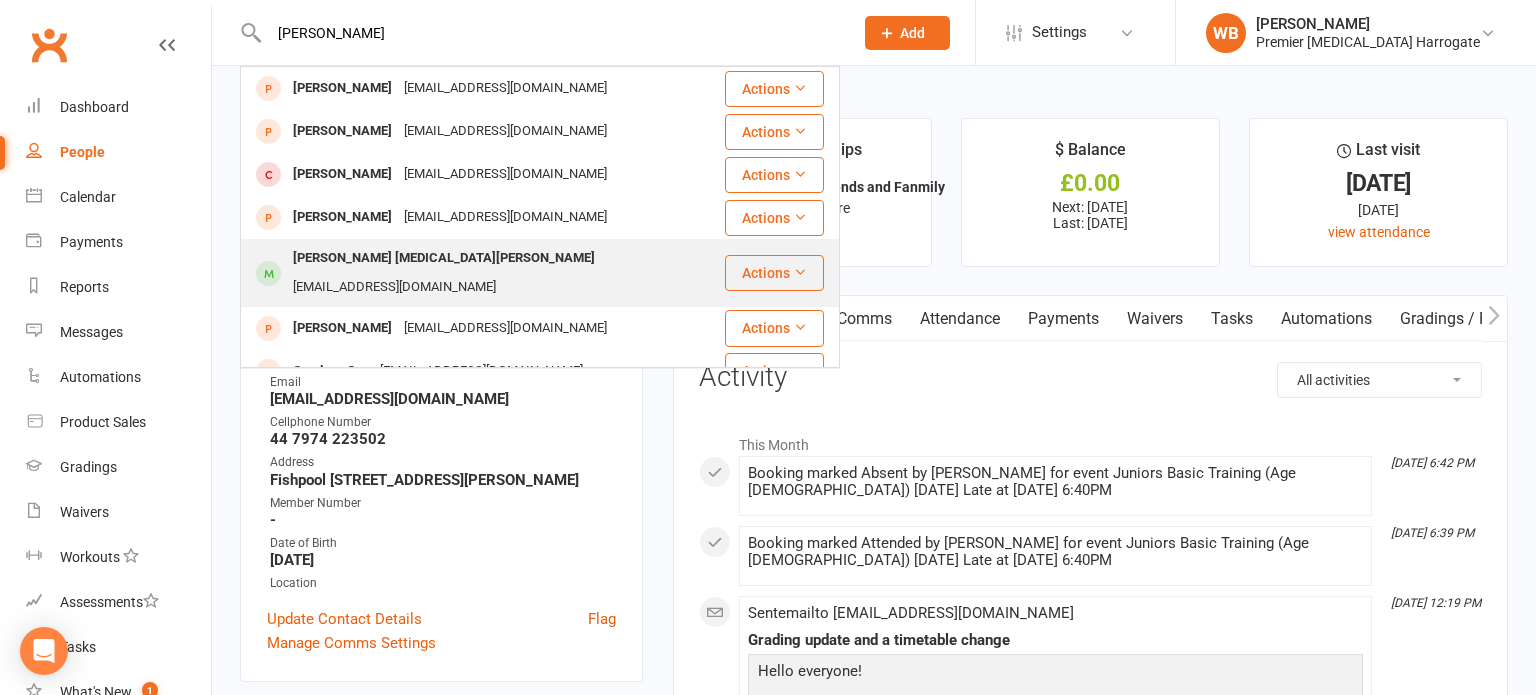 type on "[PERSON_NAME]" 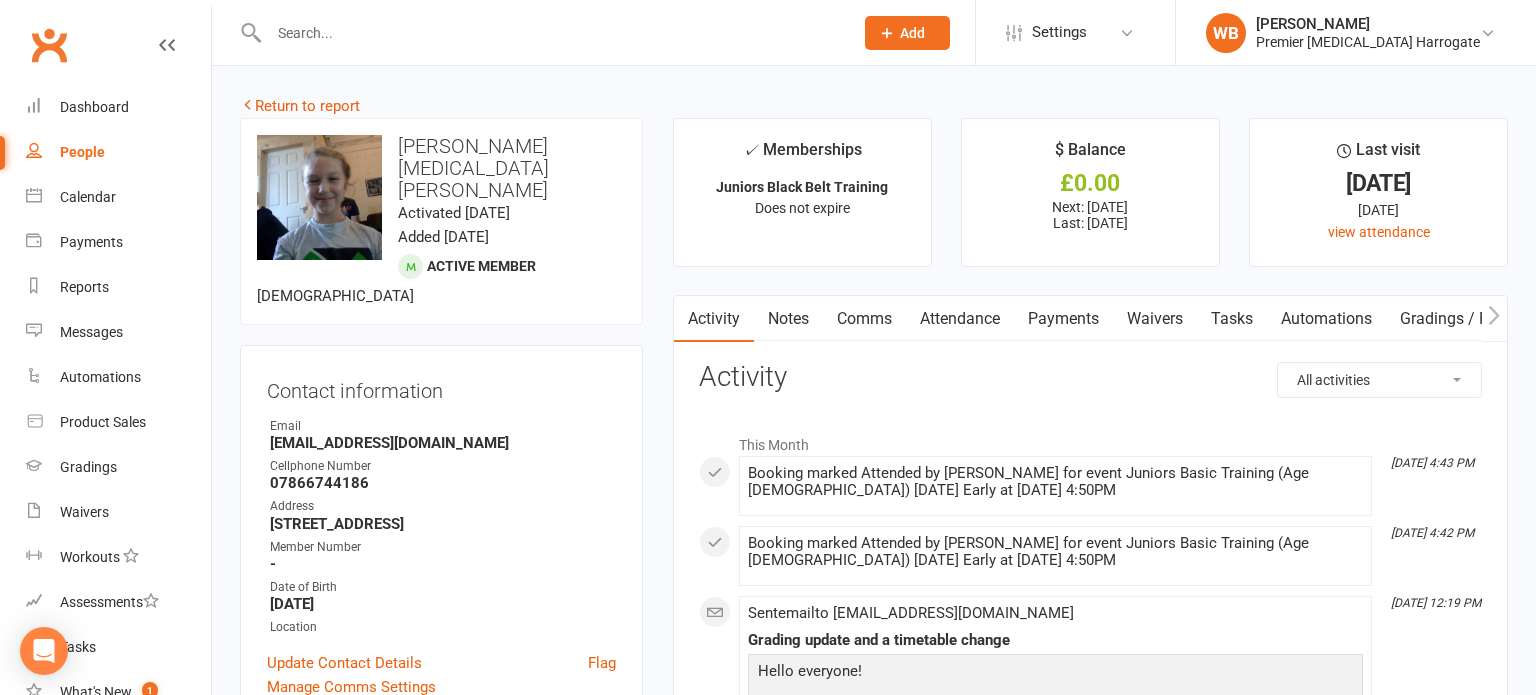 click at bounding box center [539, 32] 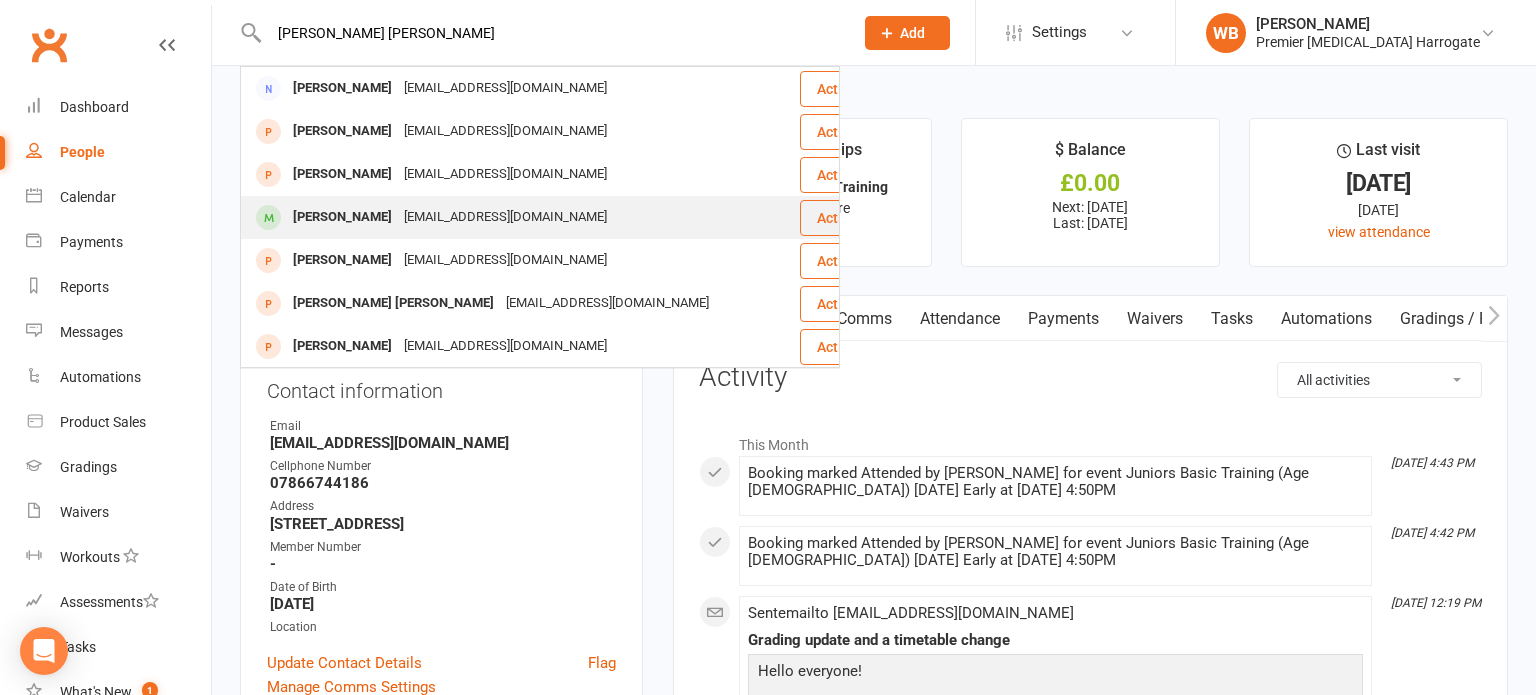 type on "[PERSON_NAME] [PERSON_NAME]" 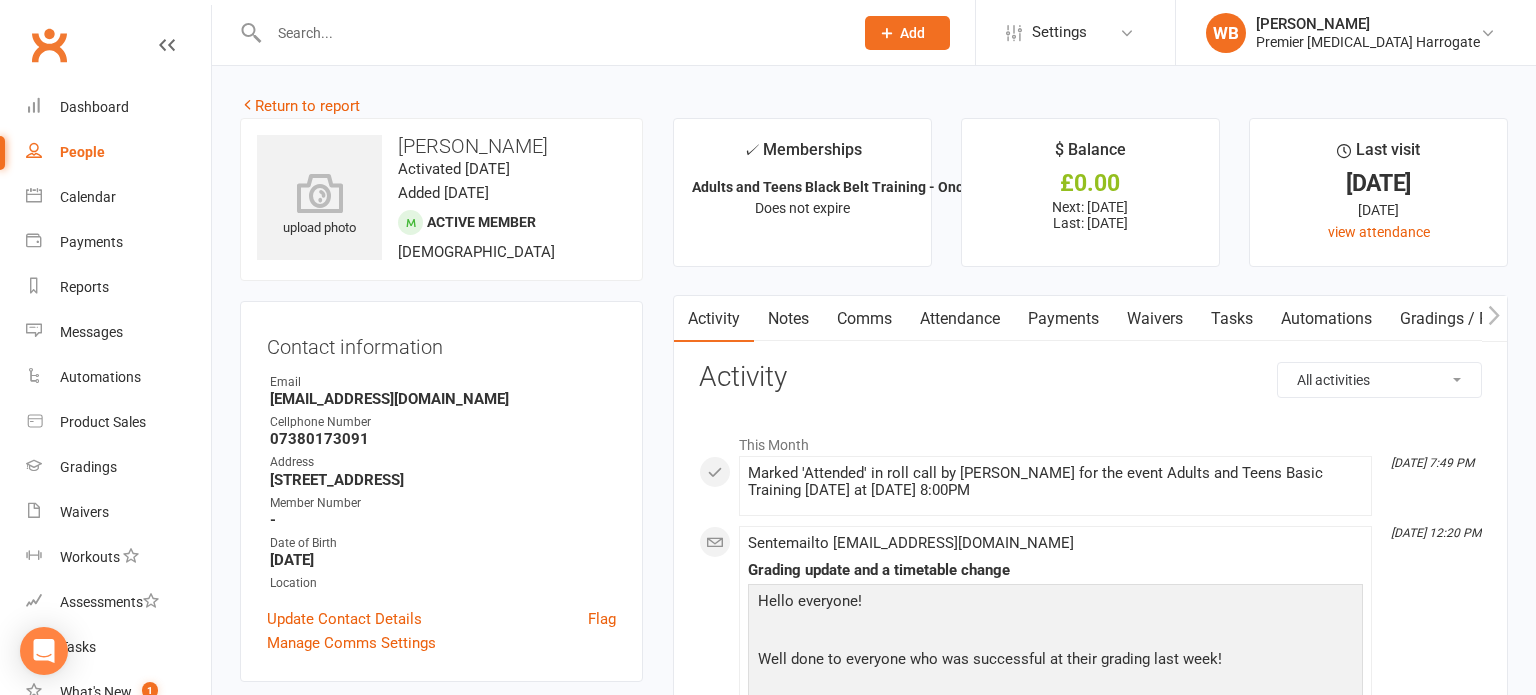 click at bounding box center (551, 33) 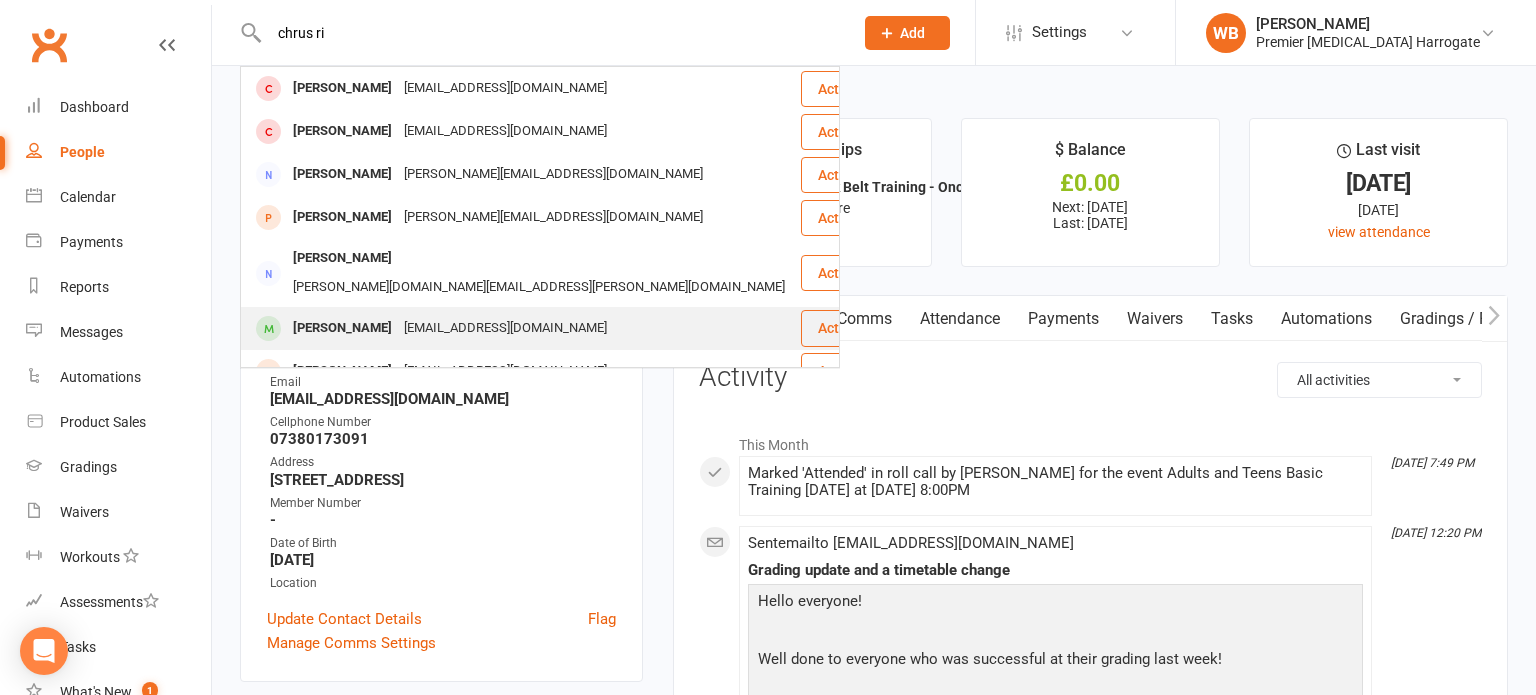 type on "chrus ri" 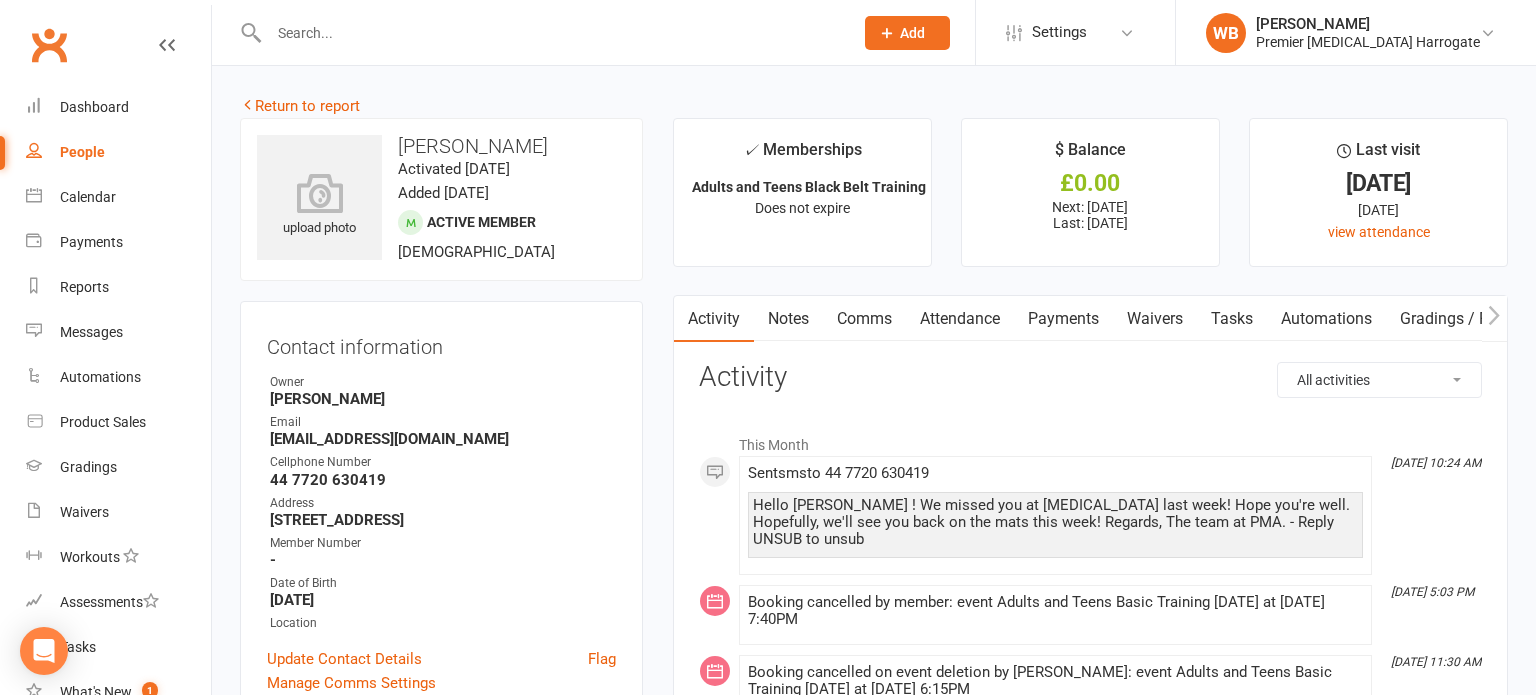 click at bounding box center [551, 33] 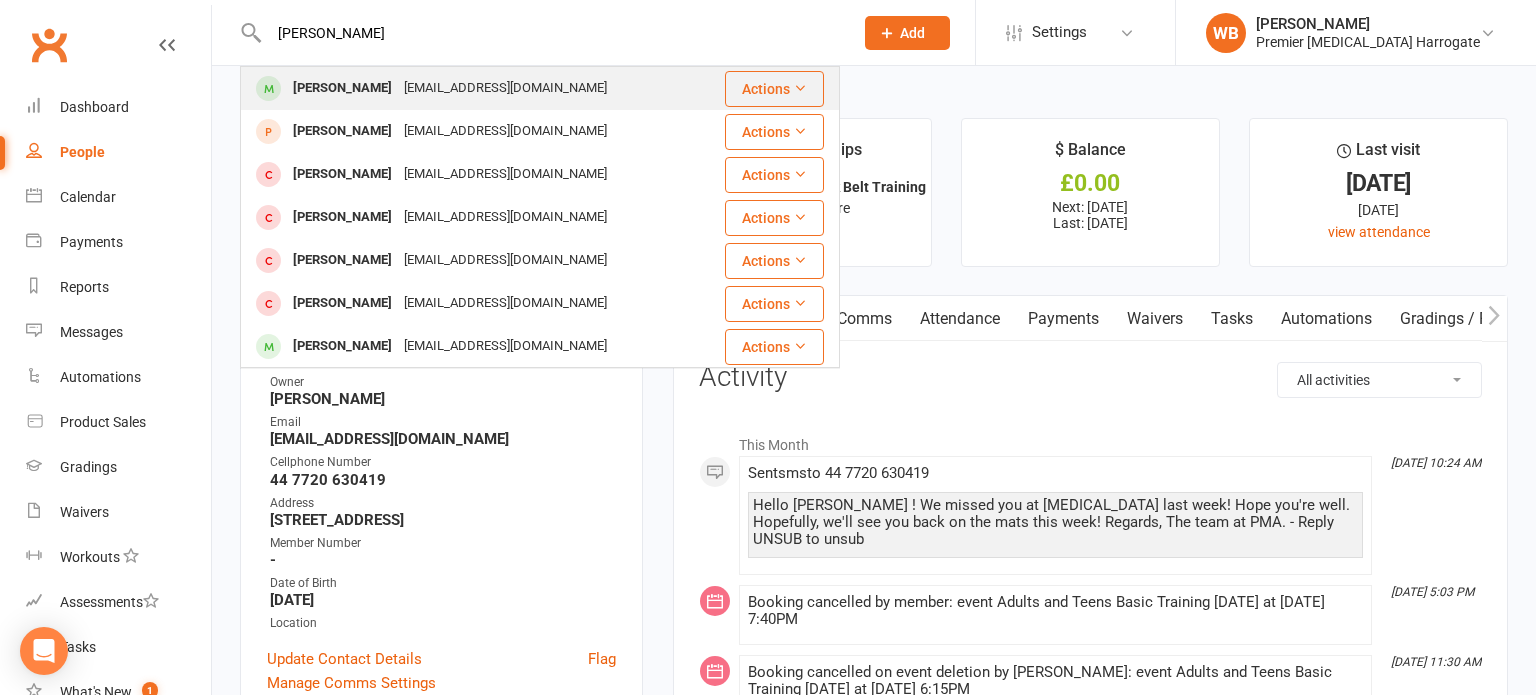 type on "[PERSON_NAME]" 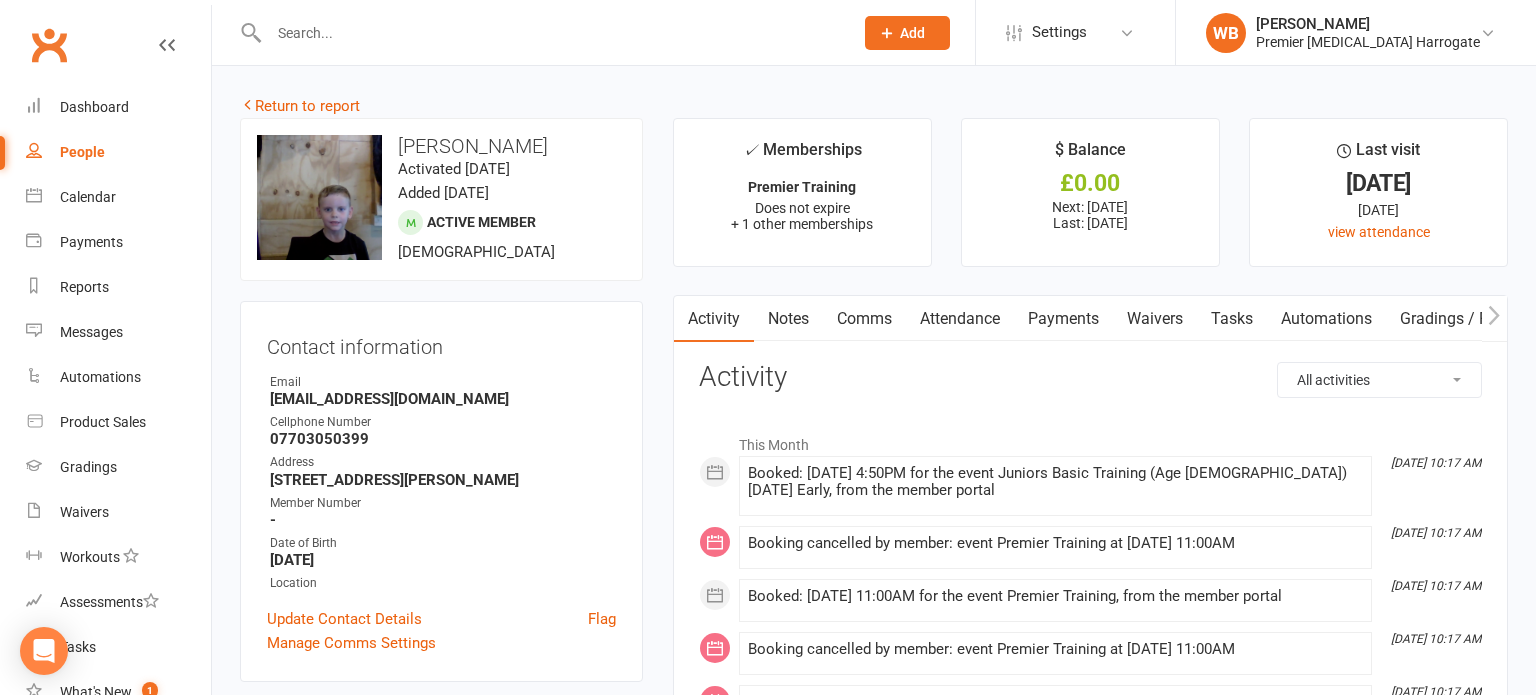 click at bounding box center (551, 33) 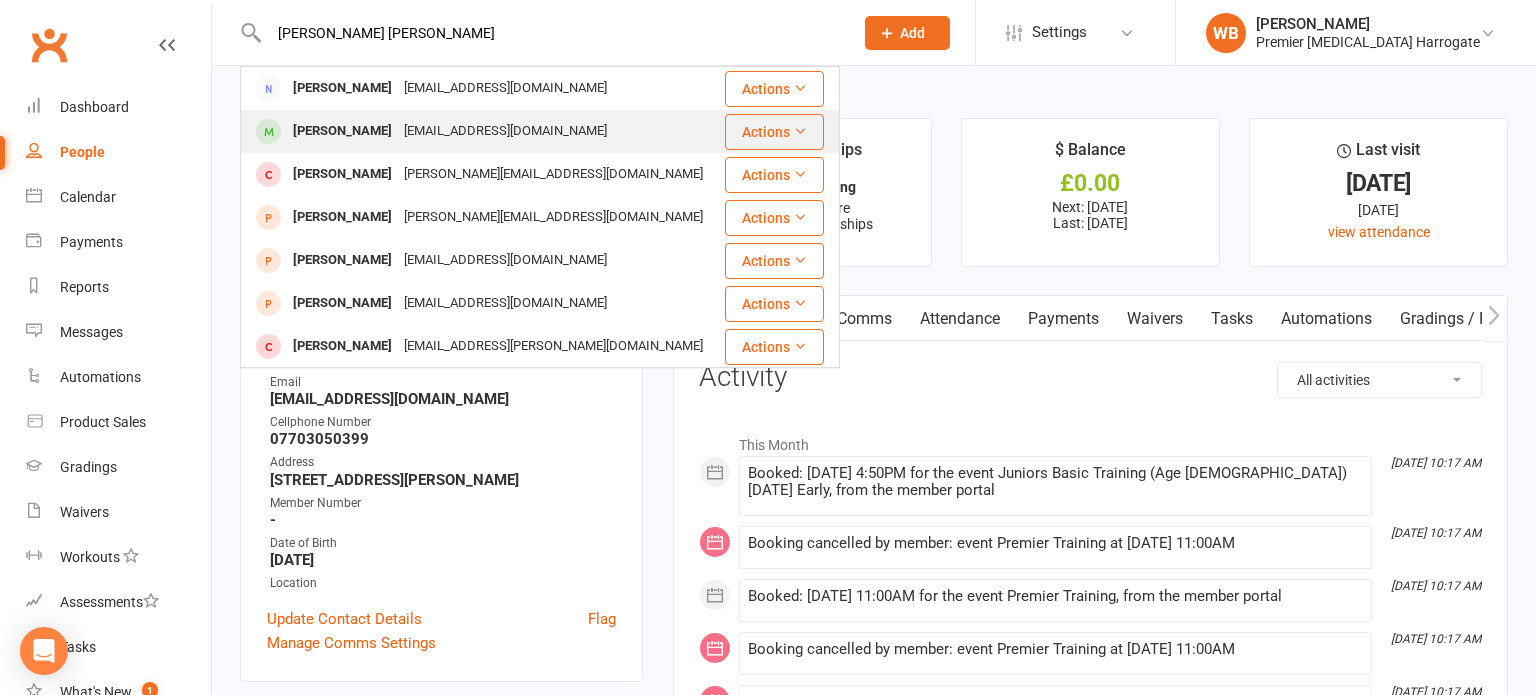 type on "[PERSON_NAME] [PERSON_NAME]" 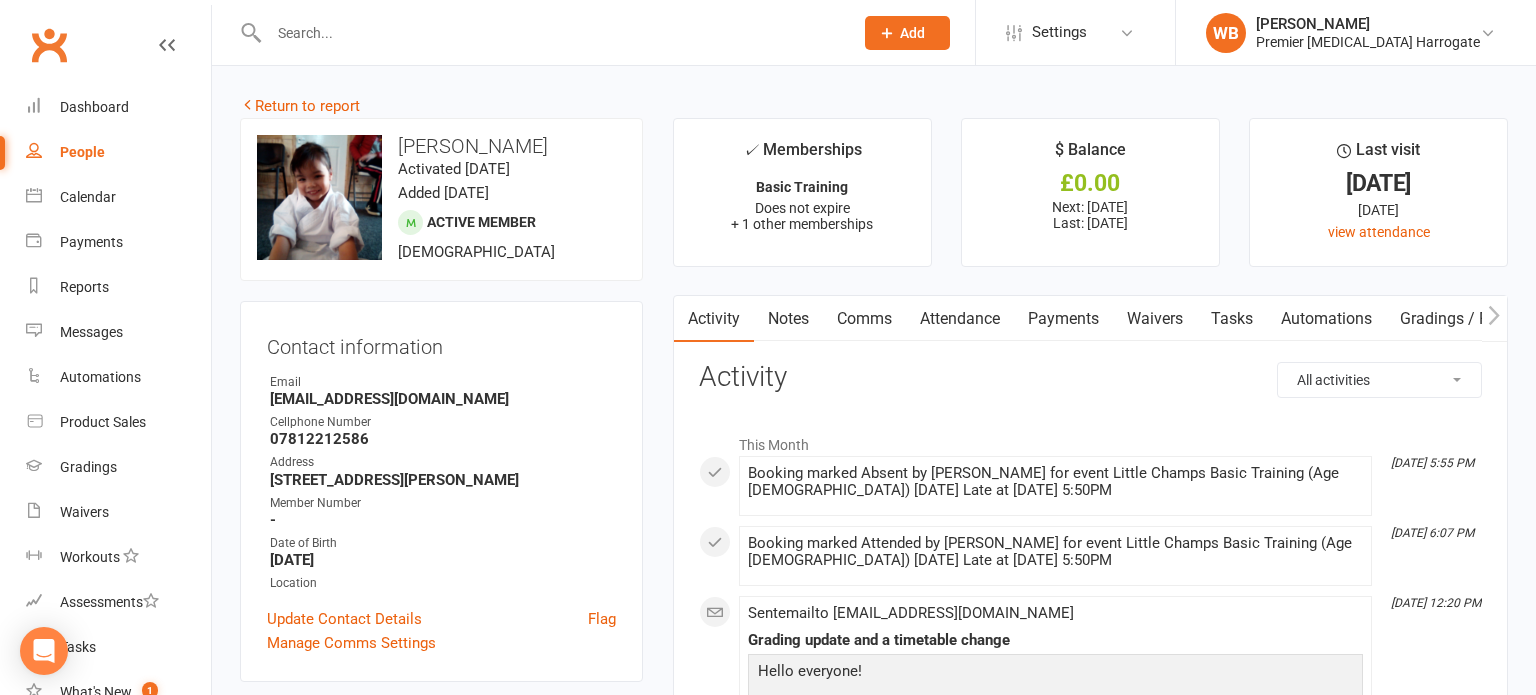click at bounding box center (551, 33) 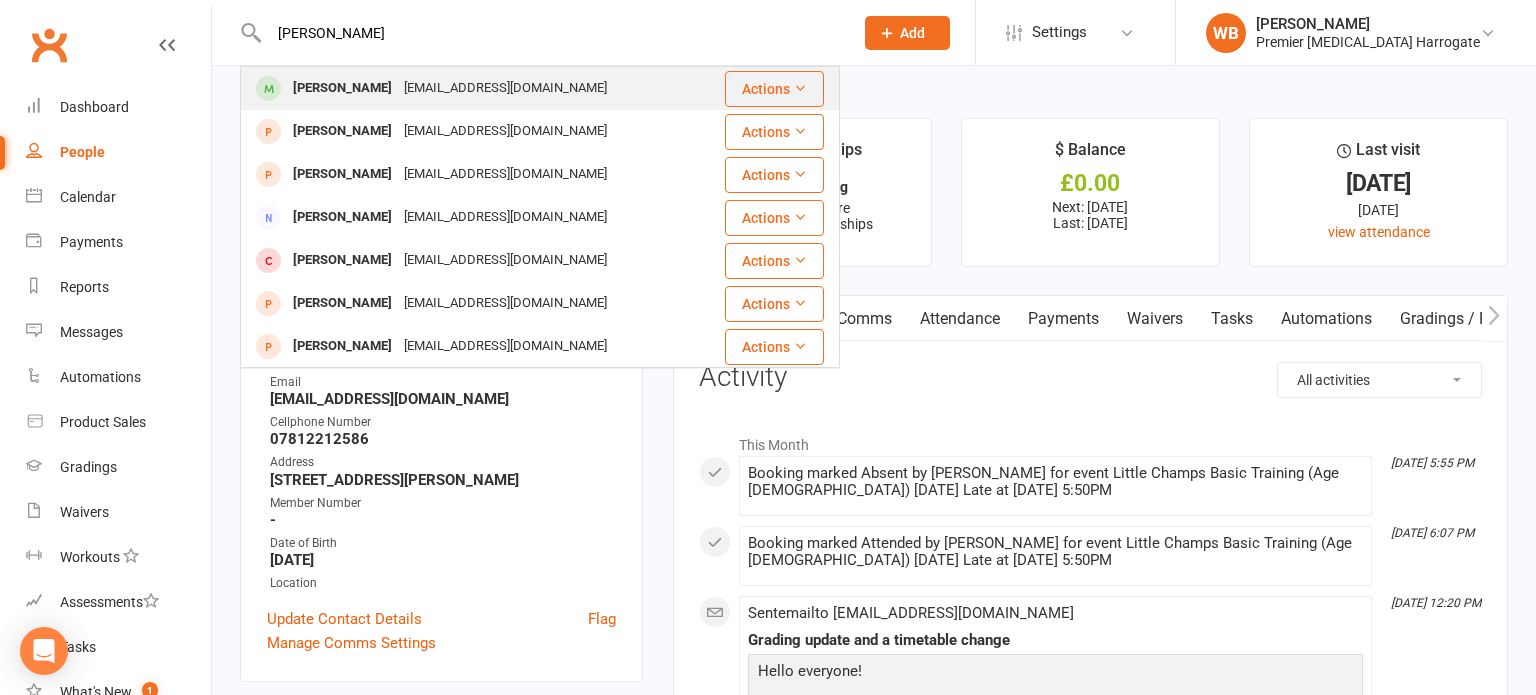 type on "[PERSON_NAME]" 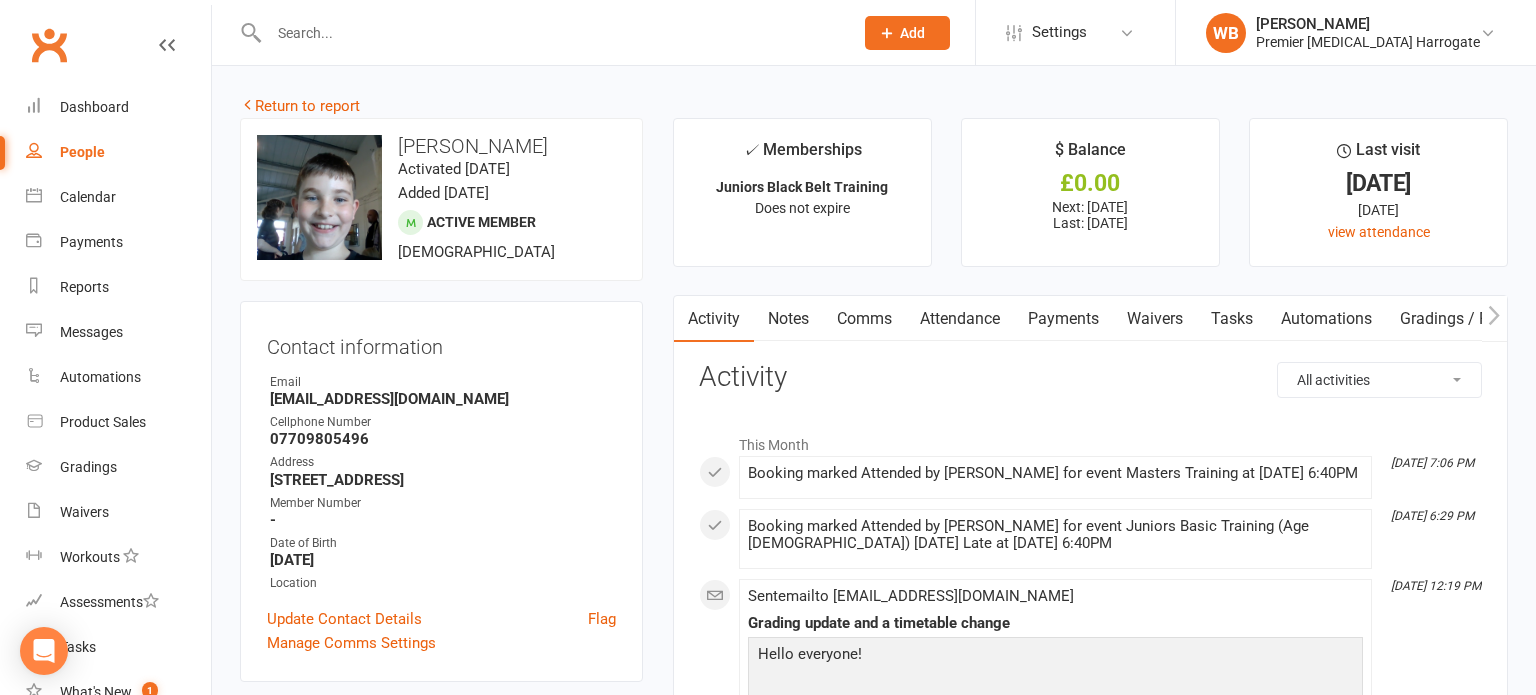 click at bounding box center [551, 33] 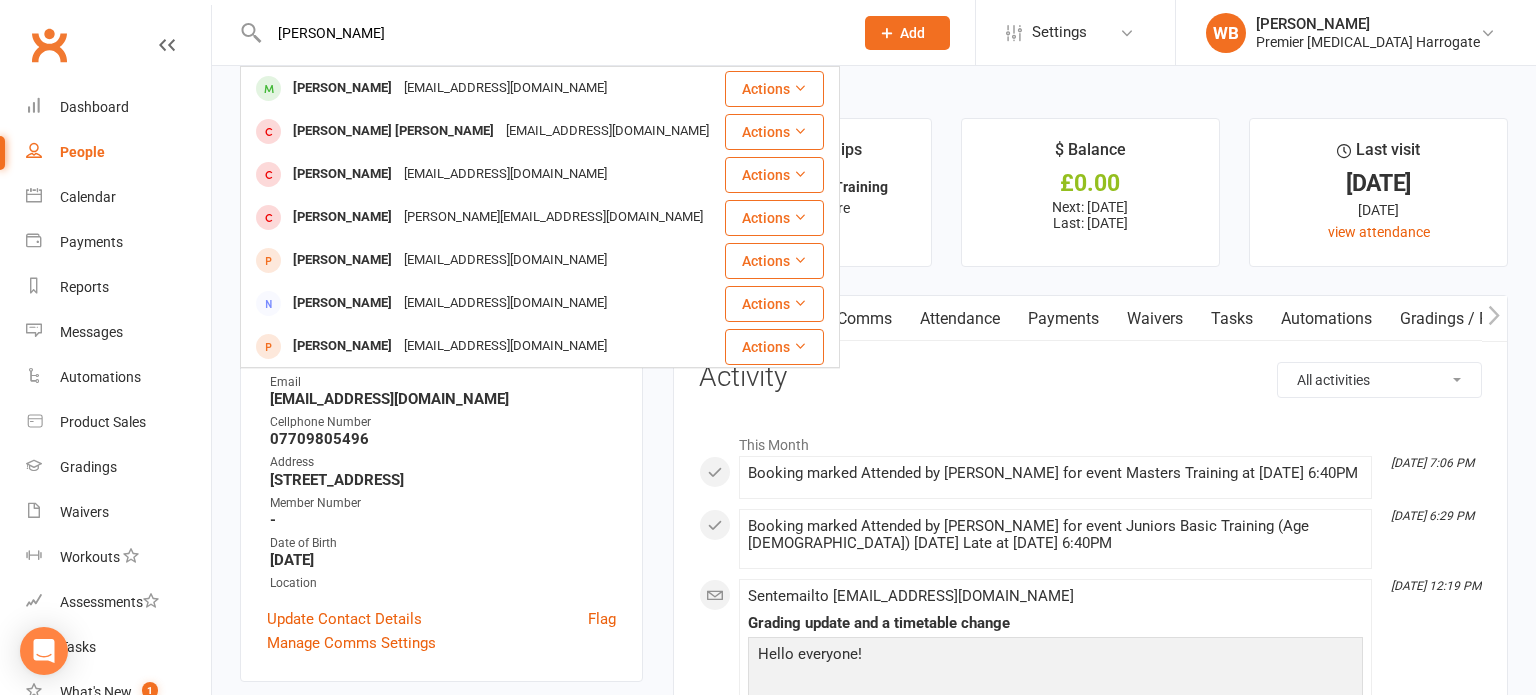 type on "[PERSON_NAME]" 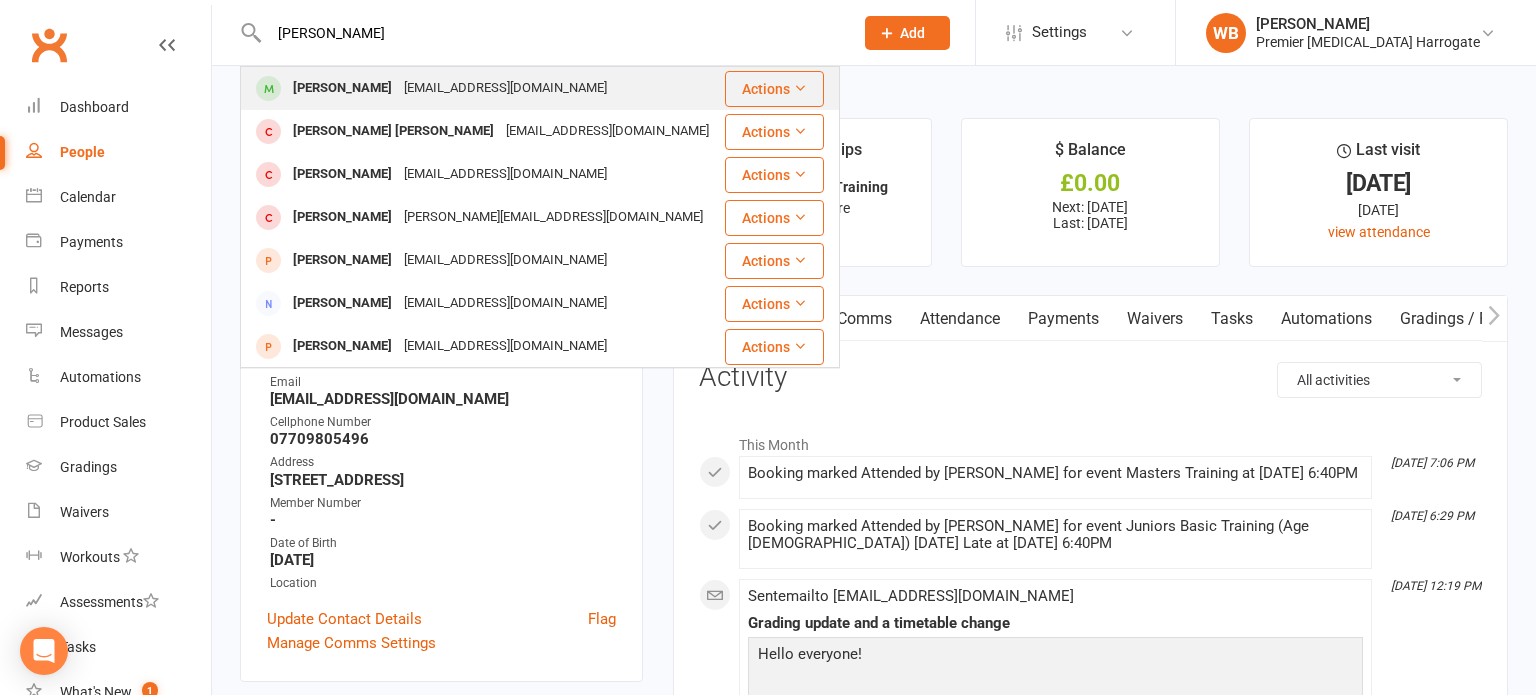 click on "[PERSON_NAME]" at bounding box center (342, 88) 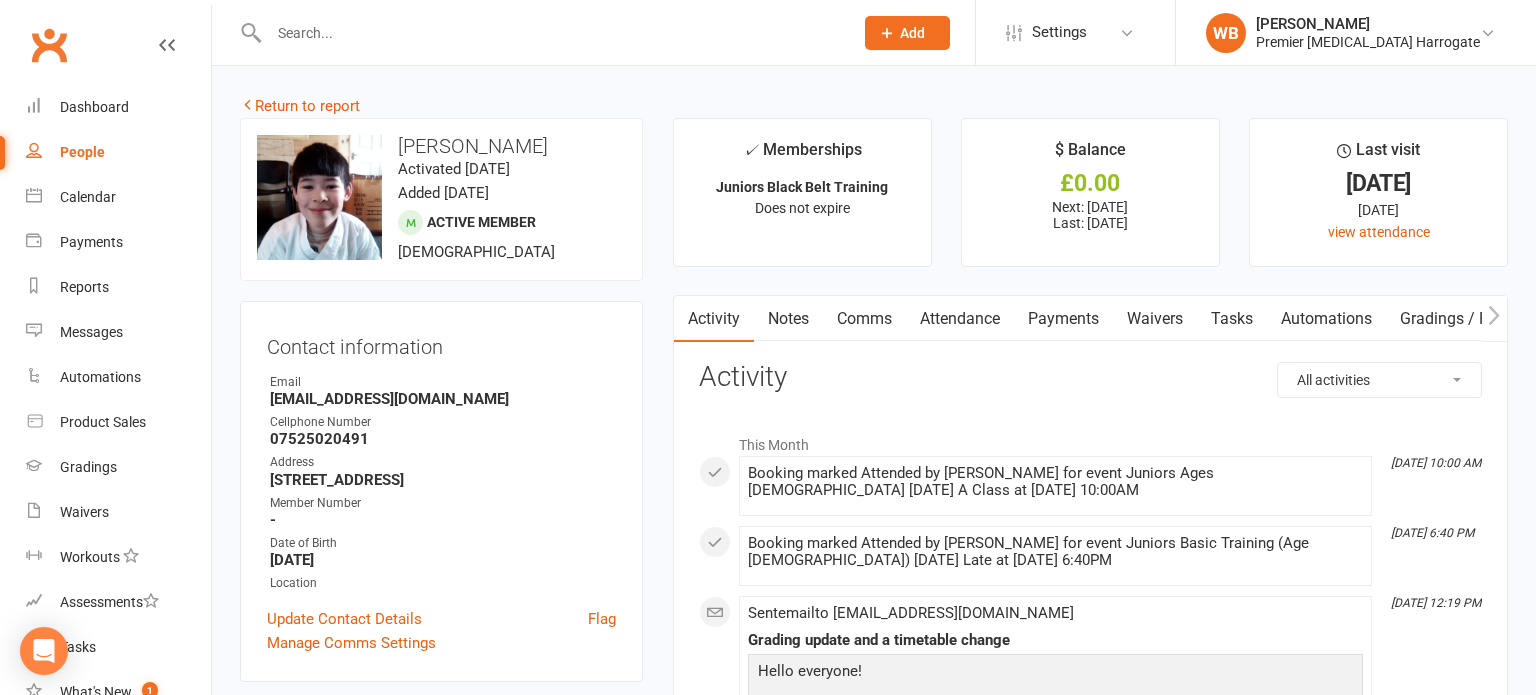 click at bounding box center (551, 33) 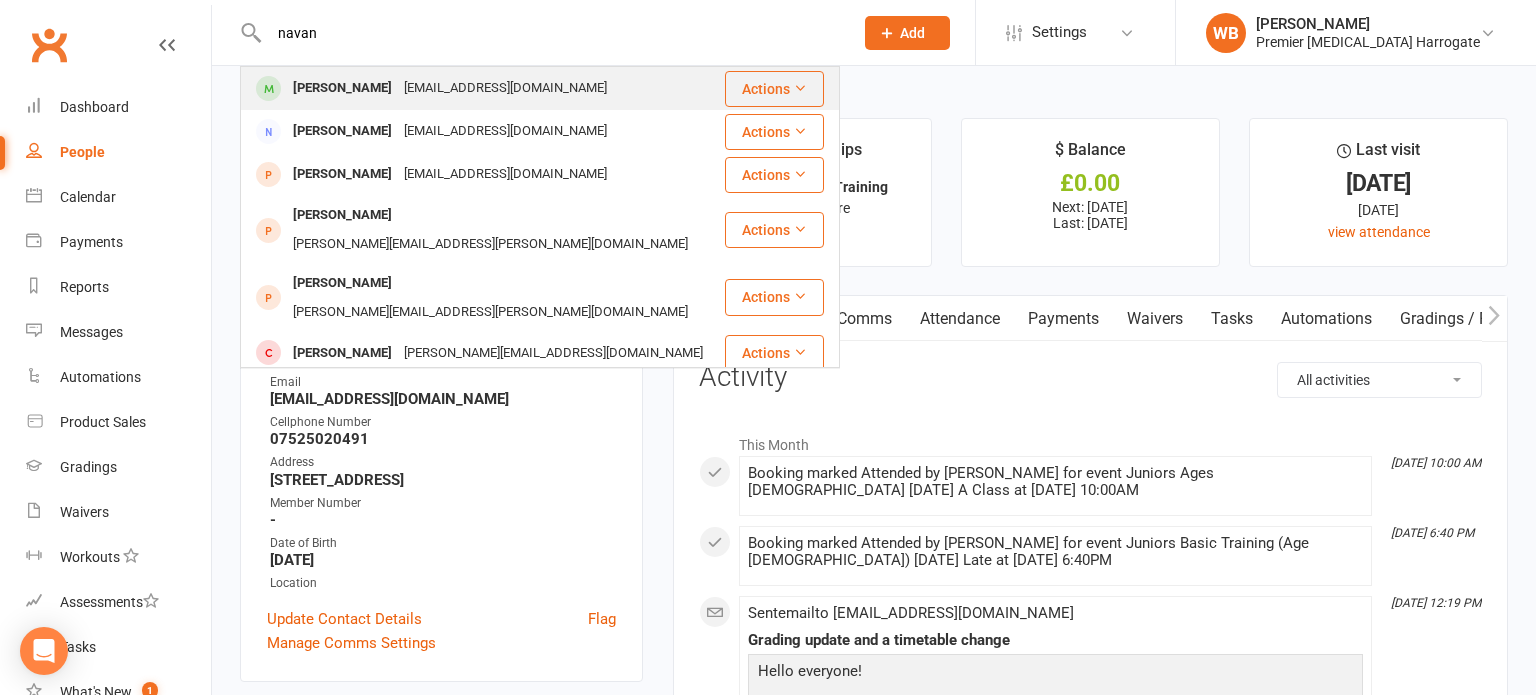 type on "navan" 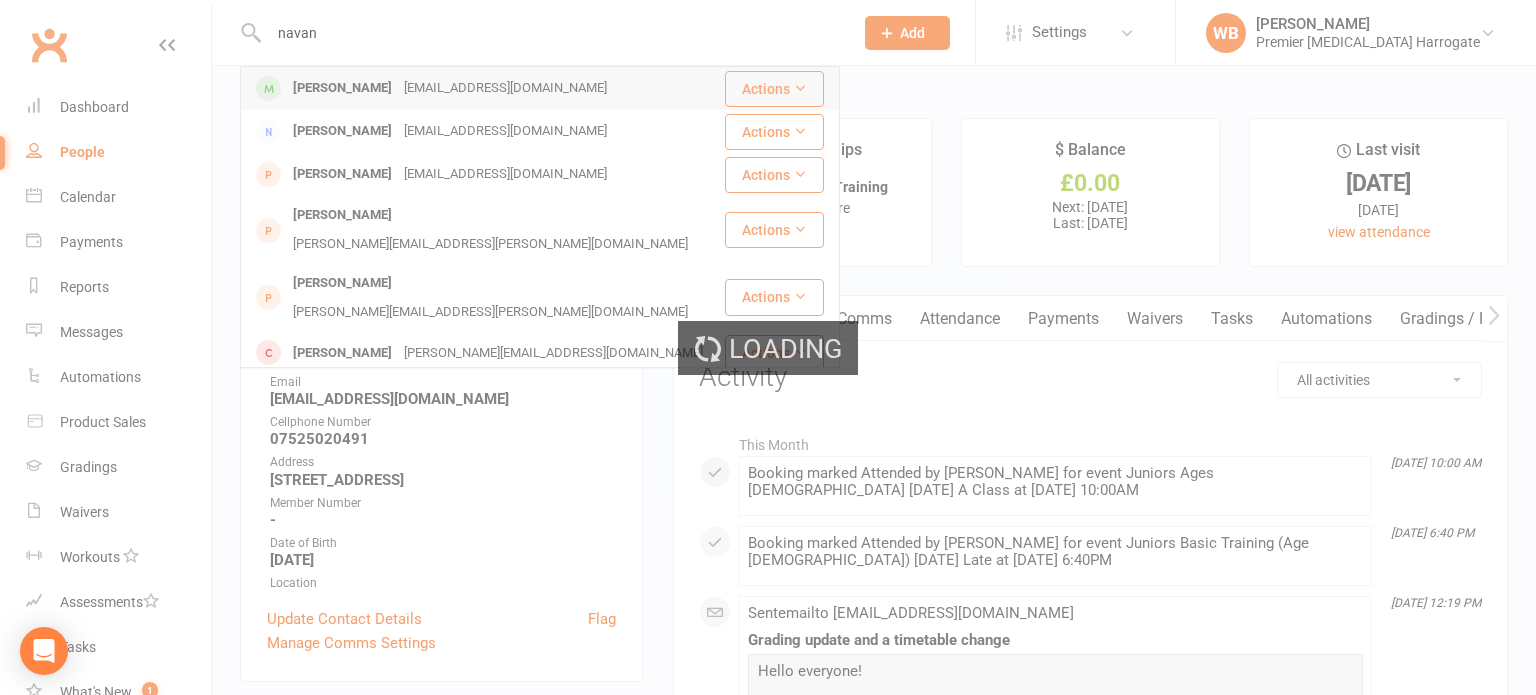 type 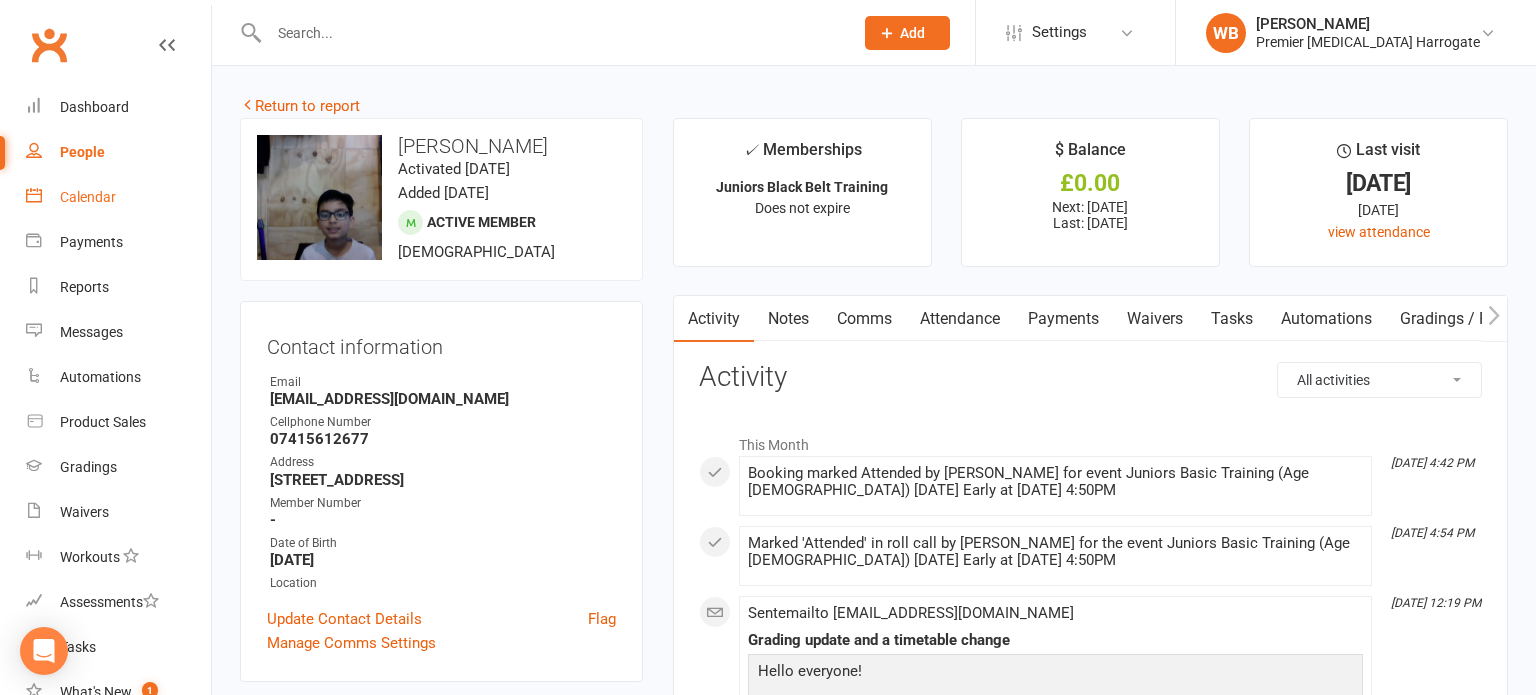 click on "Calendar" at bounding box center [118, 197] 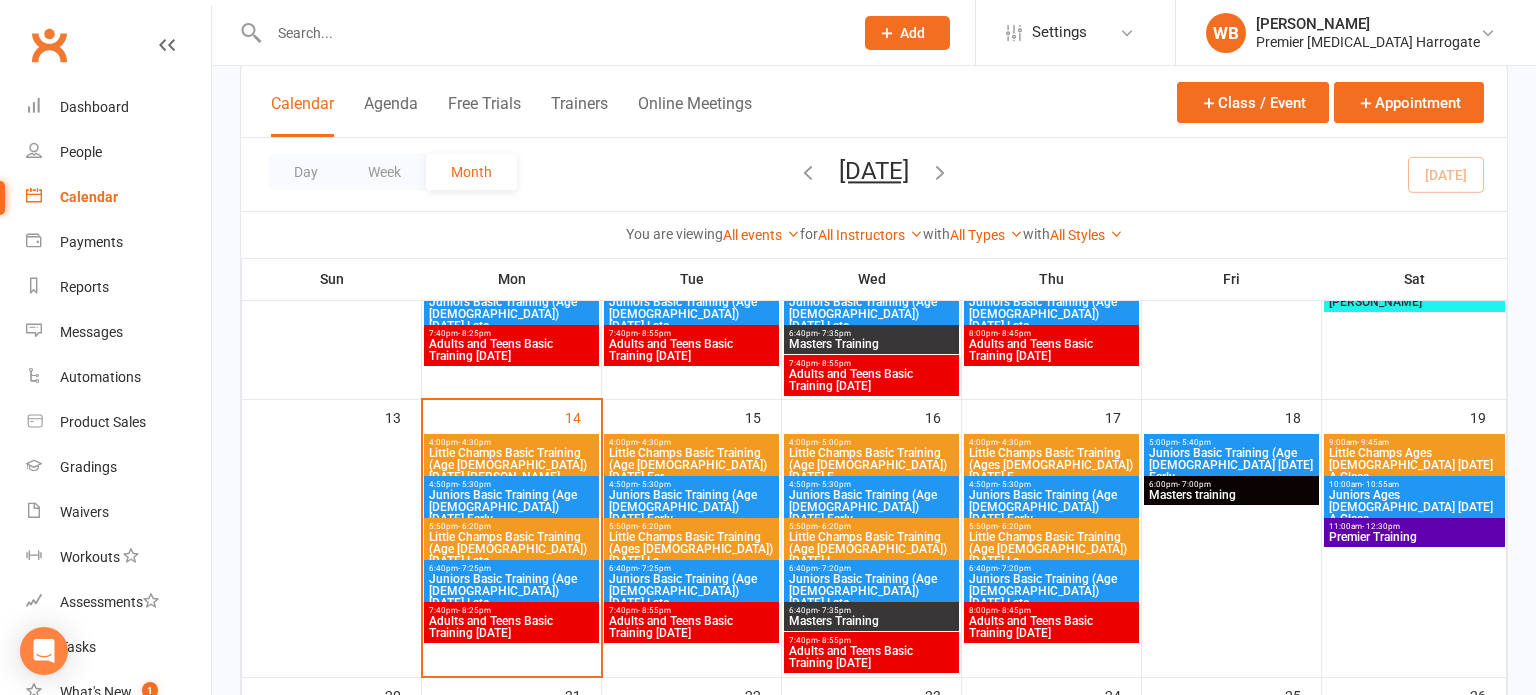scroll, scrollTop: 581, scrollLeft: 0, axis: vertical 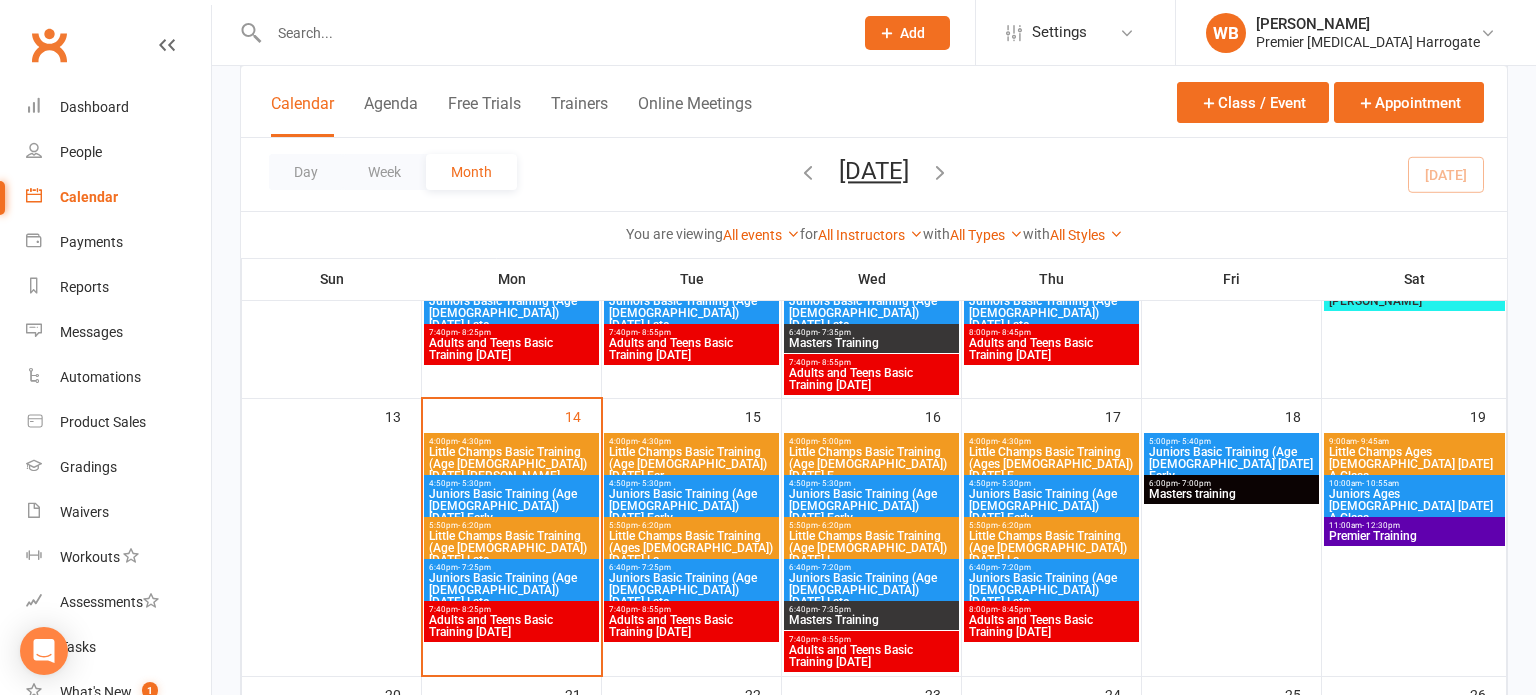 click on "Little Champs Basic Training (Age [DEMOGRAPHIC_DATA]) [DATE] [PERSON_NAME]..." at bounding box center [511, 464] 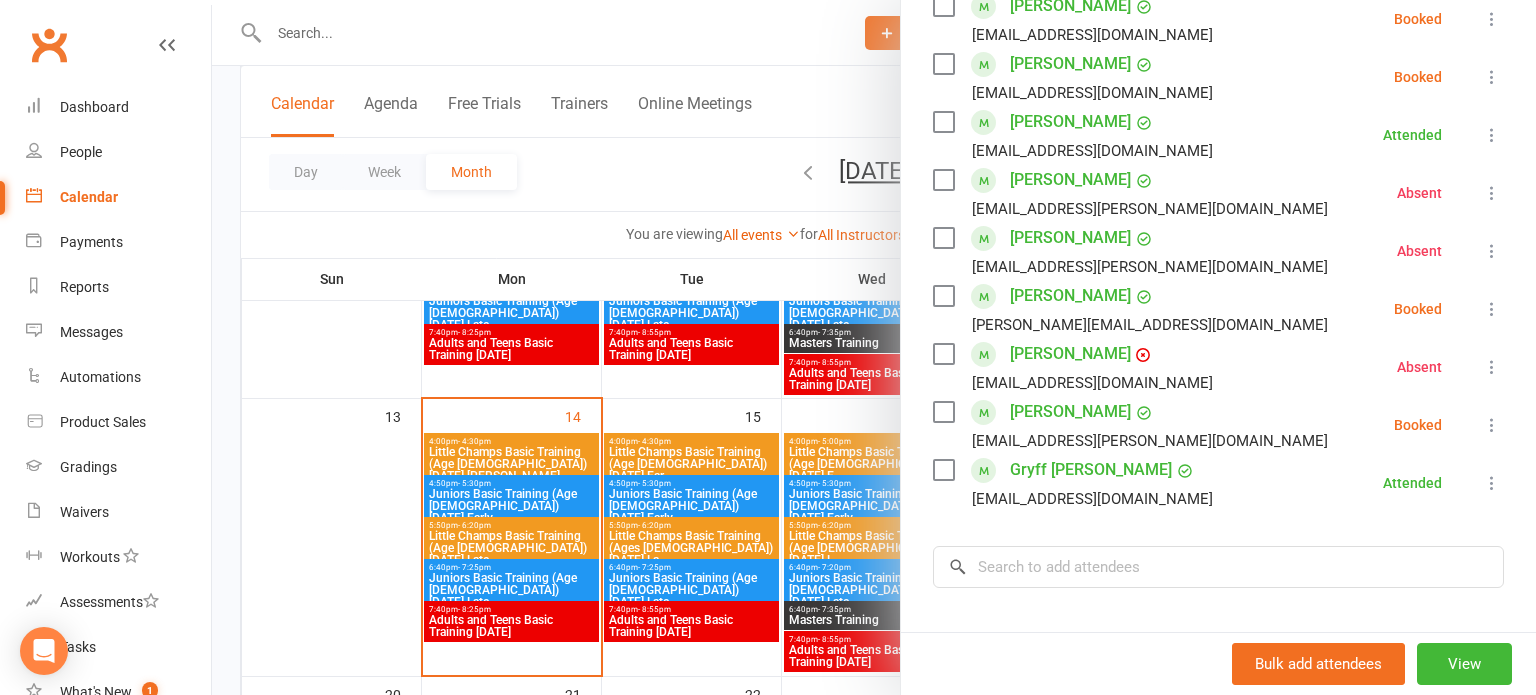 scroll, scrollTop: 446, scrollLeft: 0, axis: vertical 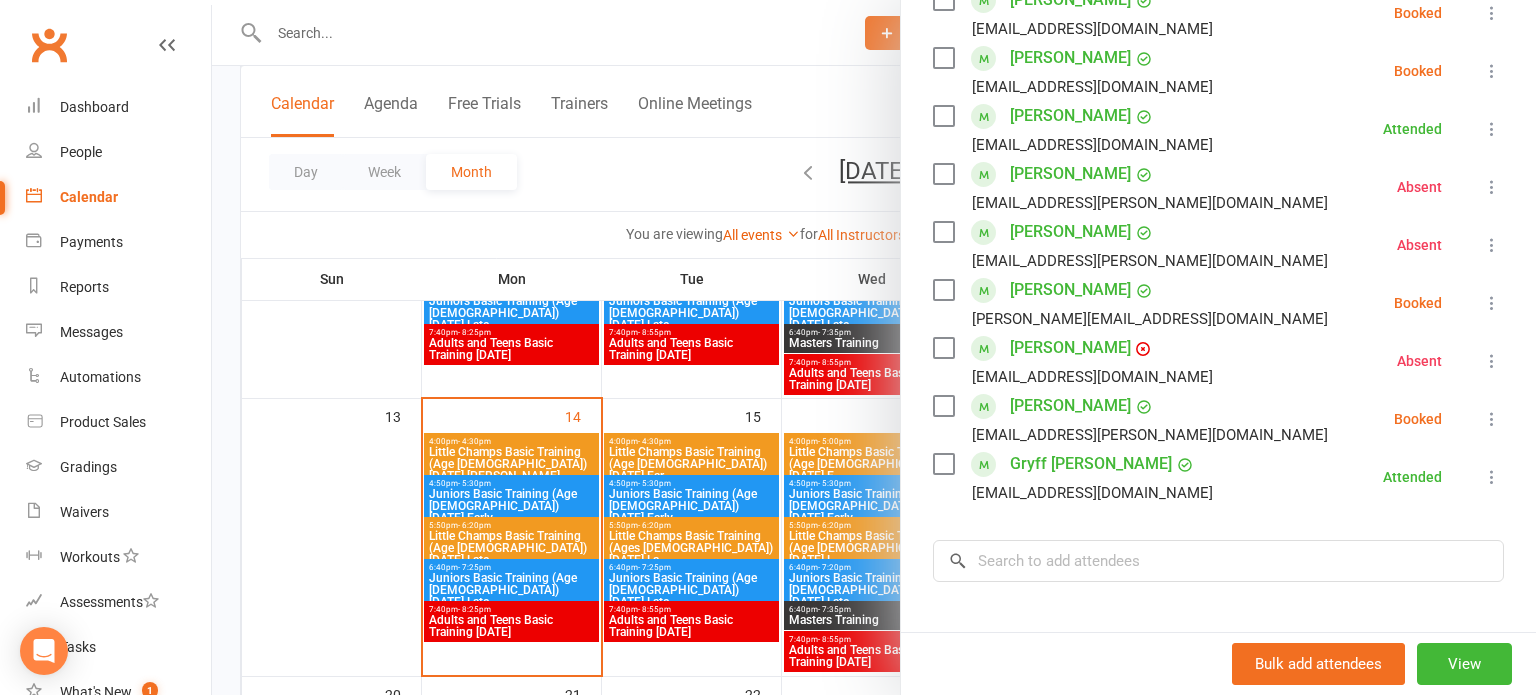 click at bounding box center (1492, 419) 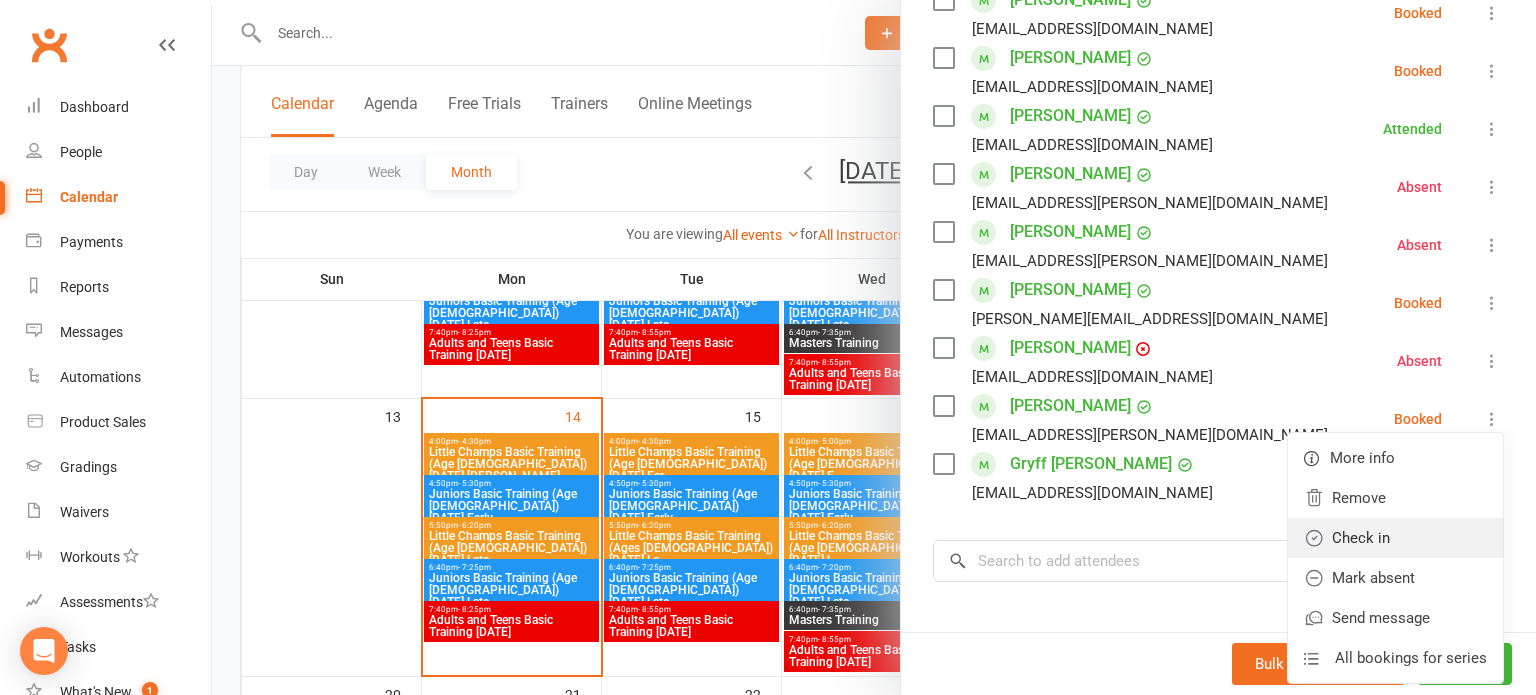 click on "Check in" at bounding box center (1395, 538) 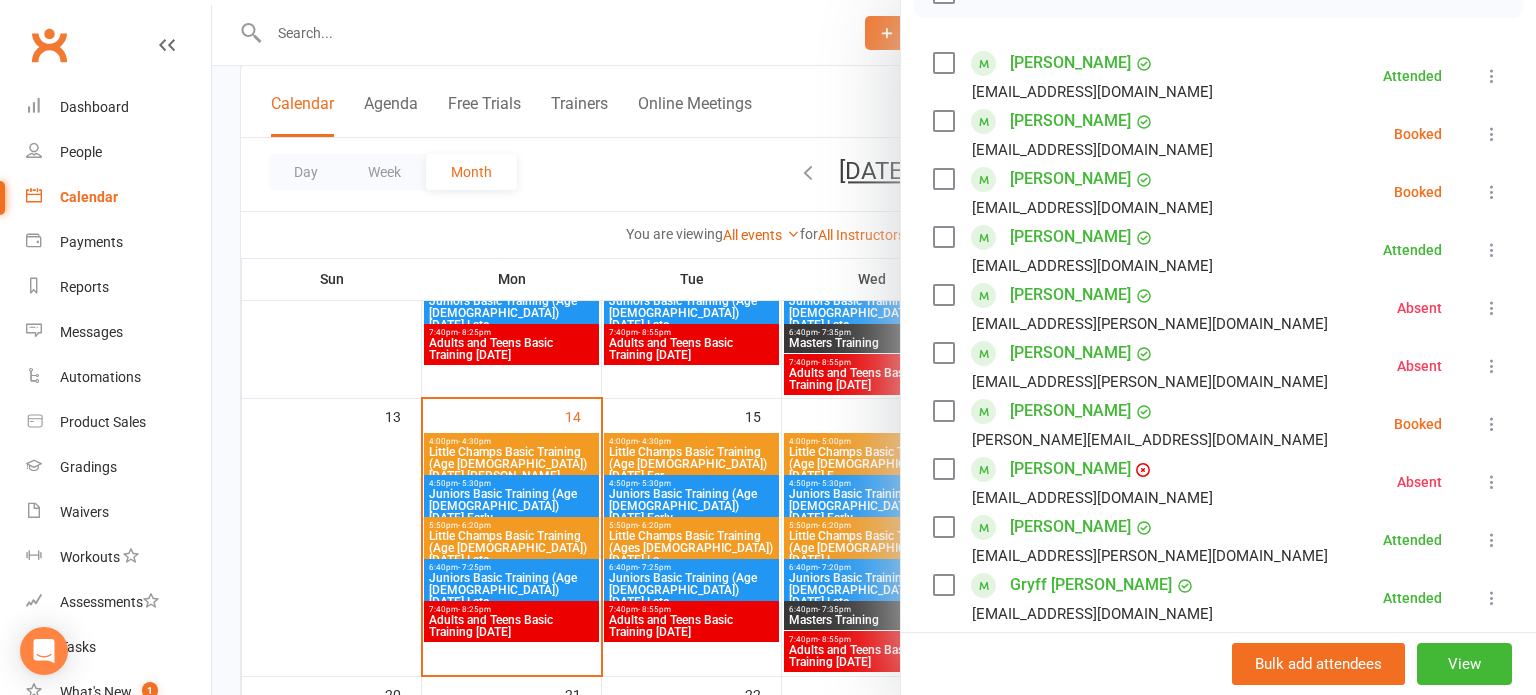 scroll, scrollTop: 317, scrollLeft: 0, axis: vertical 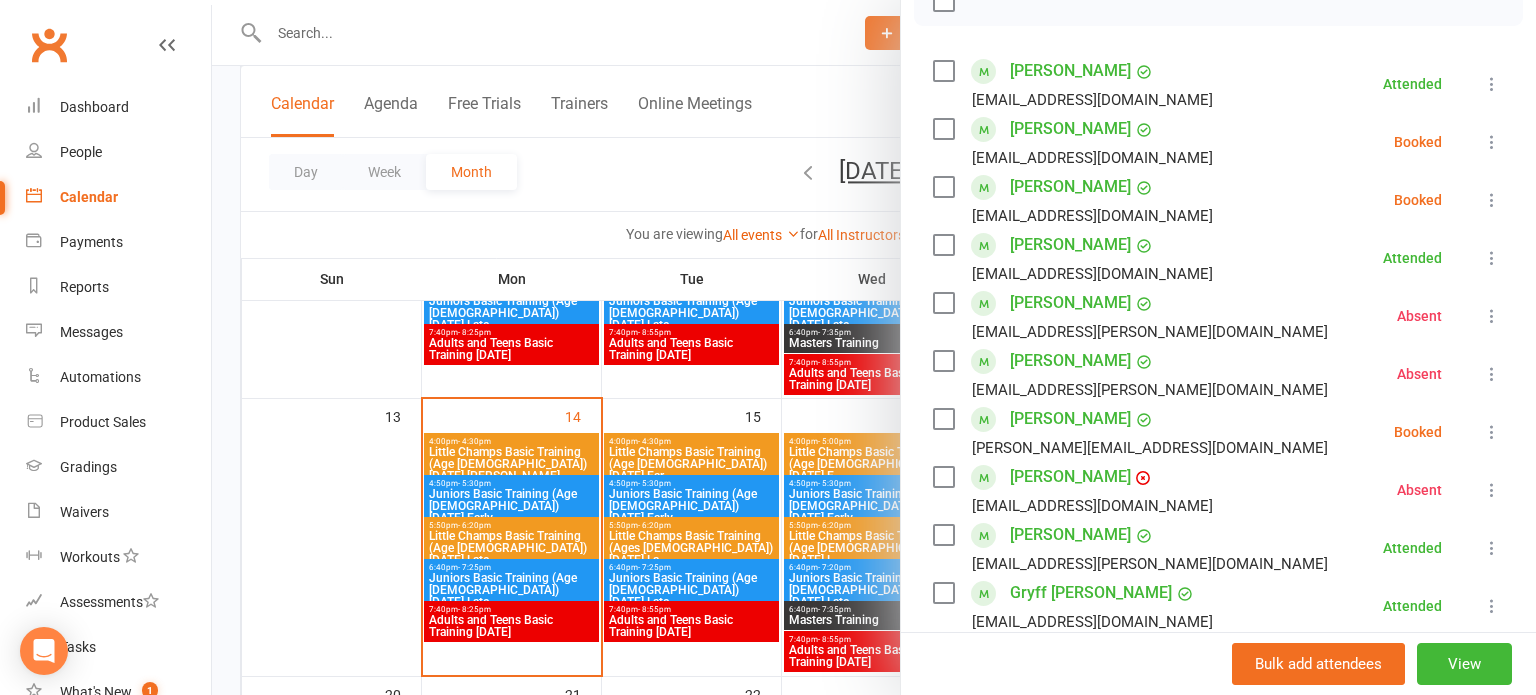 click at bounding box center [1492, 142] 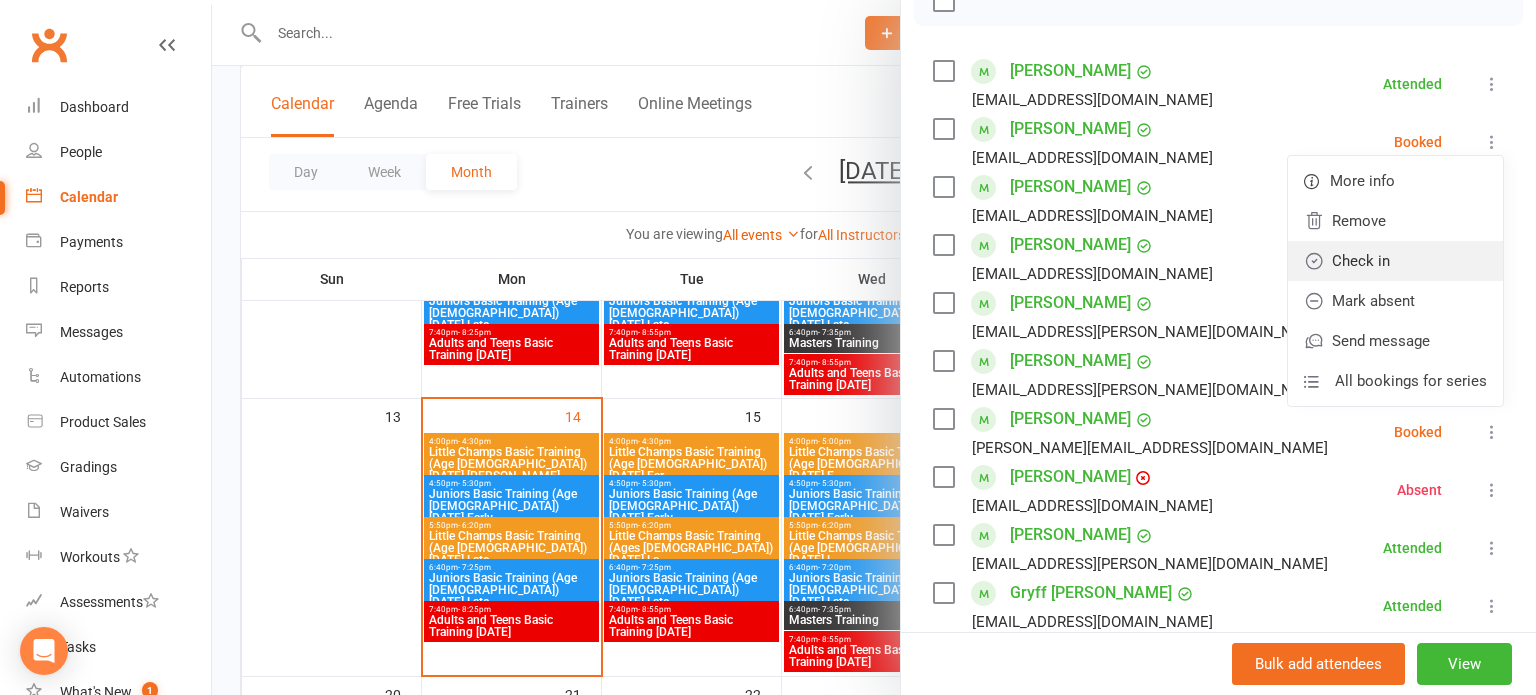 click on "Check in" at bounding box center [1395, 261] 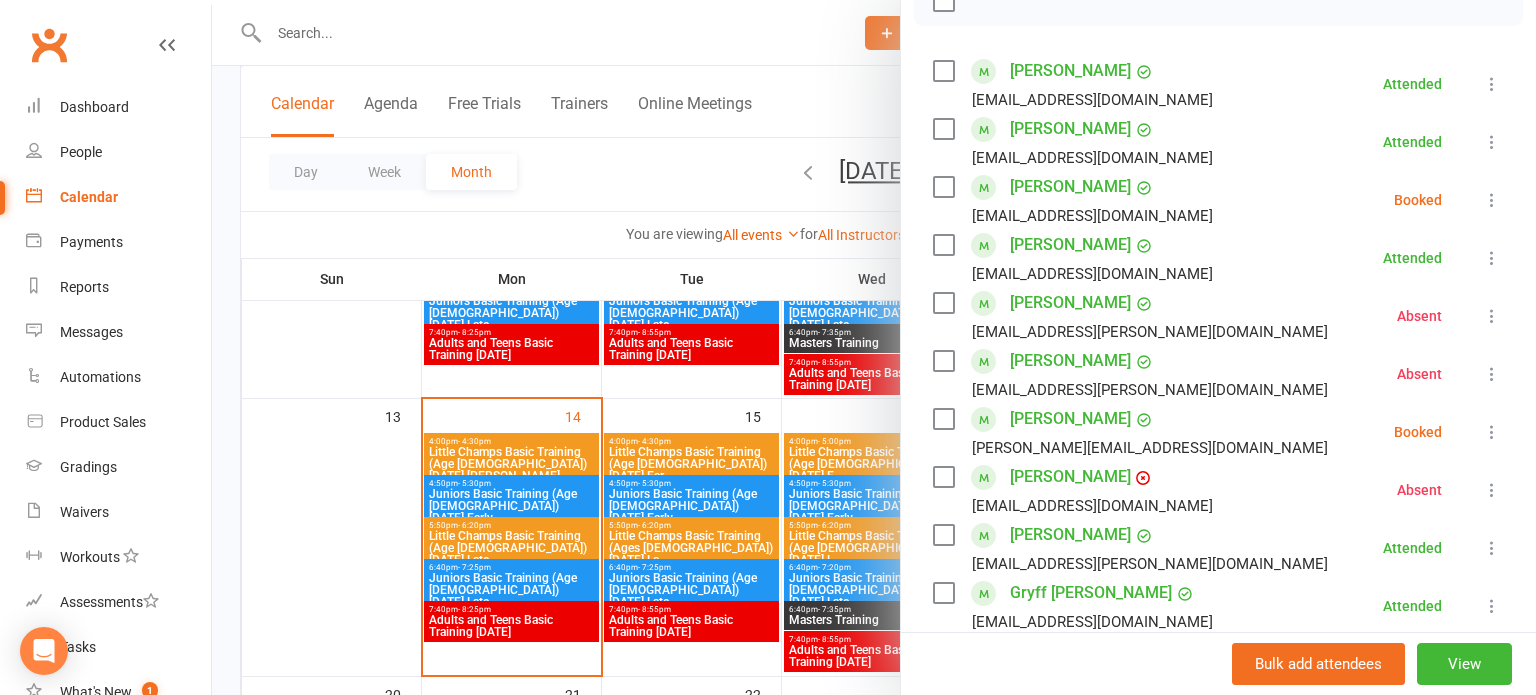 click at bounding box center [1492, 258] 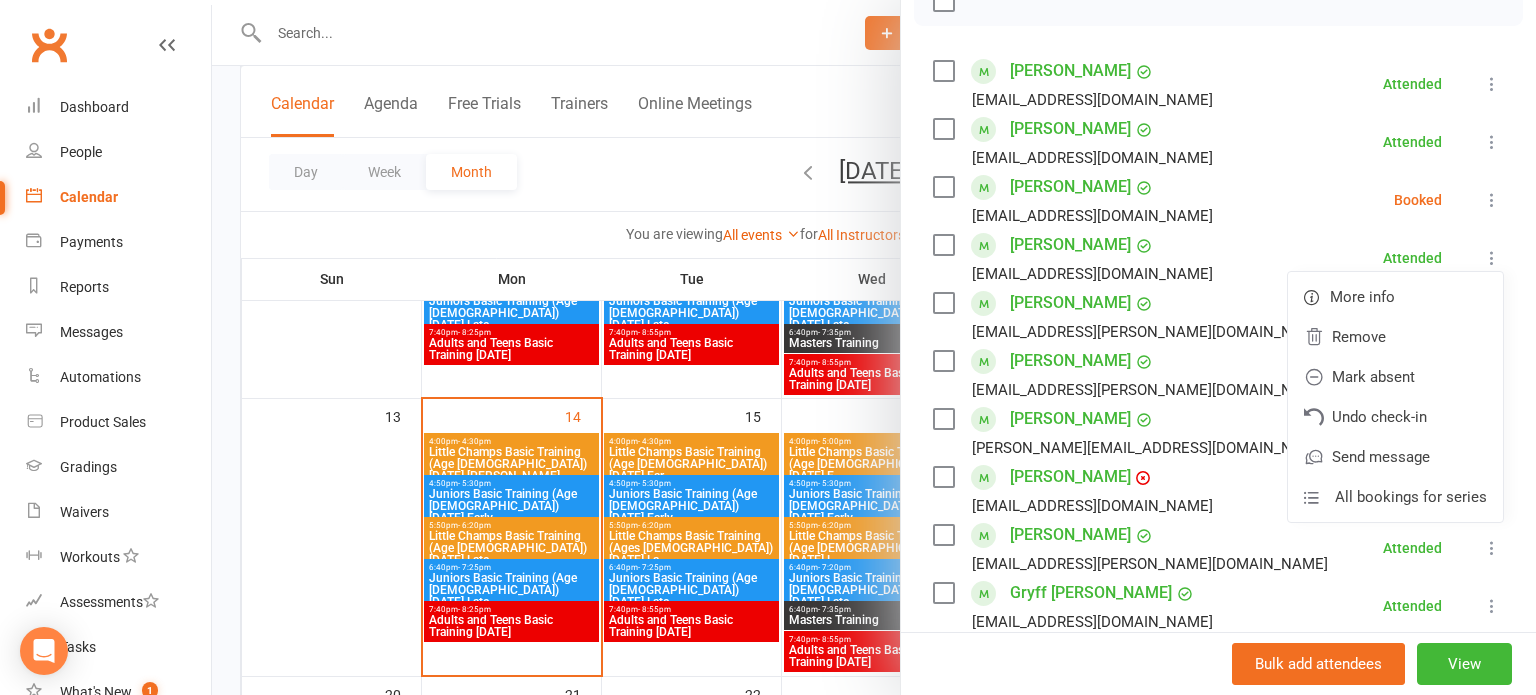 click on "Attended" at bounding box center (1412, 258) 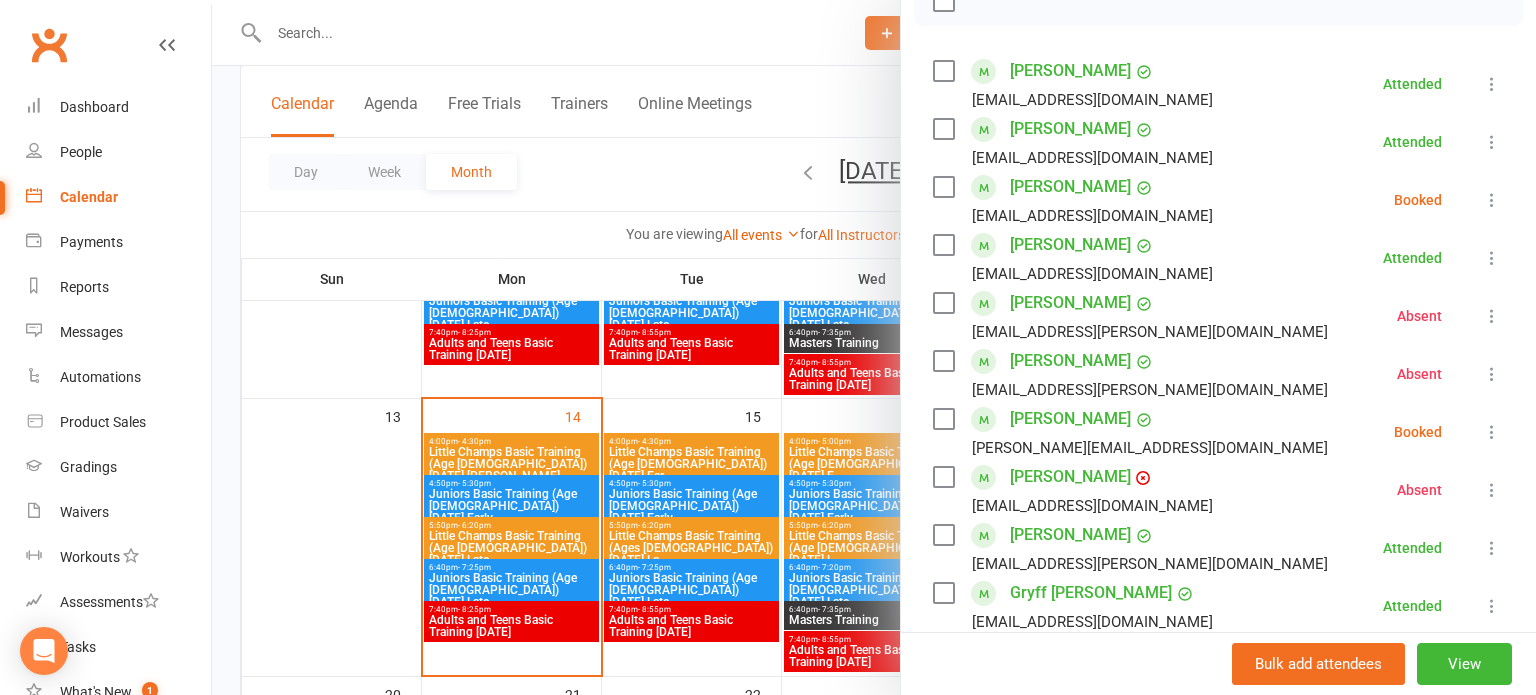 click at bounding box center [1492, 200] 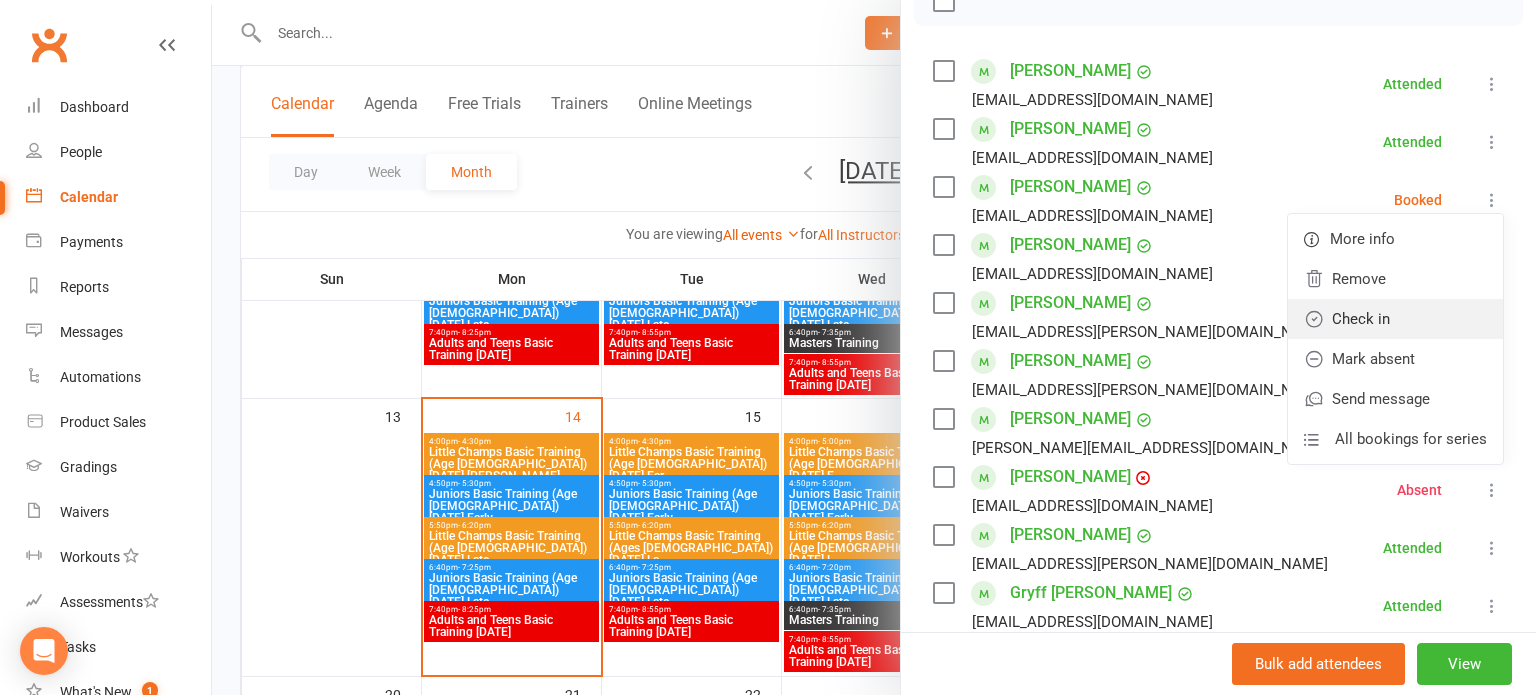 click on "Check in" at bounding box center [1395, 319] 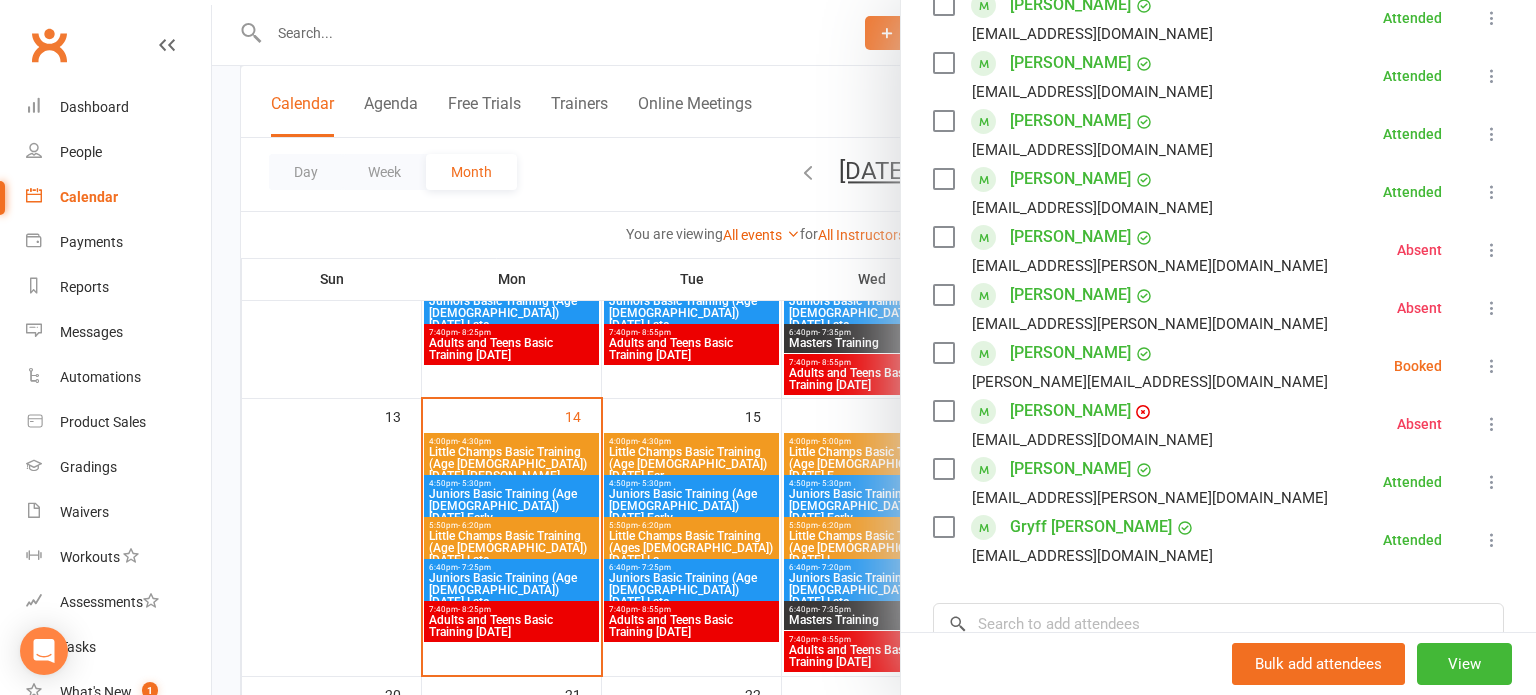 scroll, scrollTop: 395, scrollLeft: 0, axis: vertical 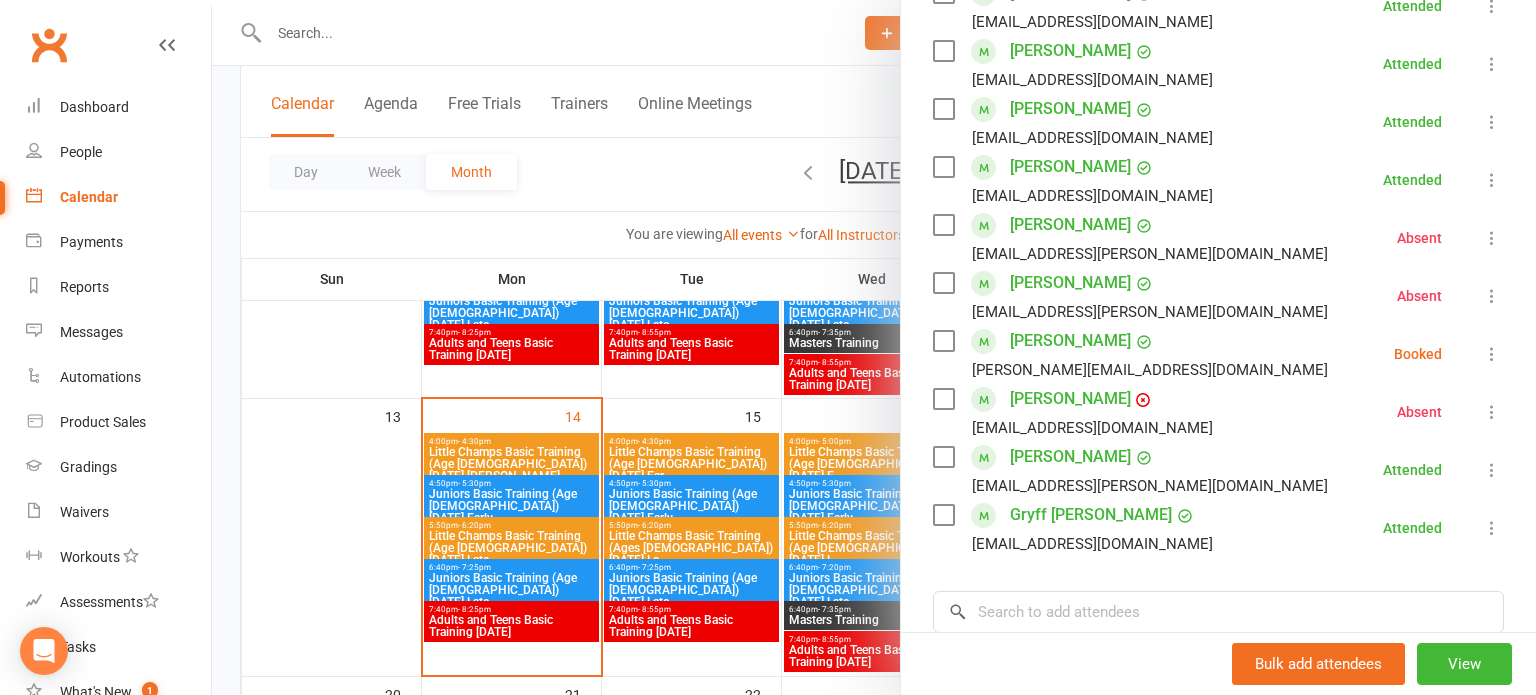 click at bounding box center [1492, 354] 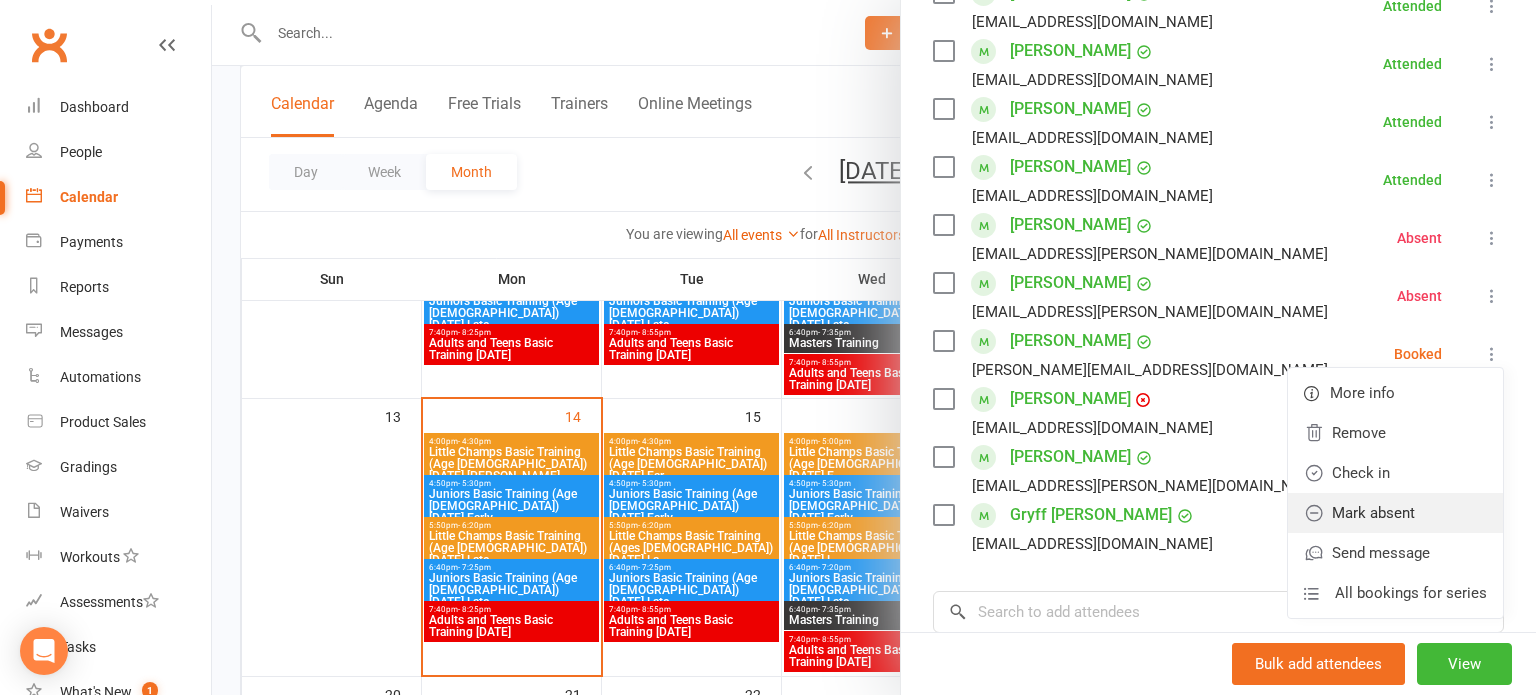 click on "Mark absent" at bounding box center [1395, 513] 